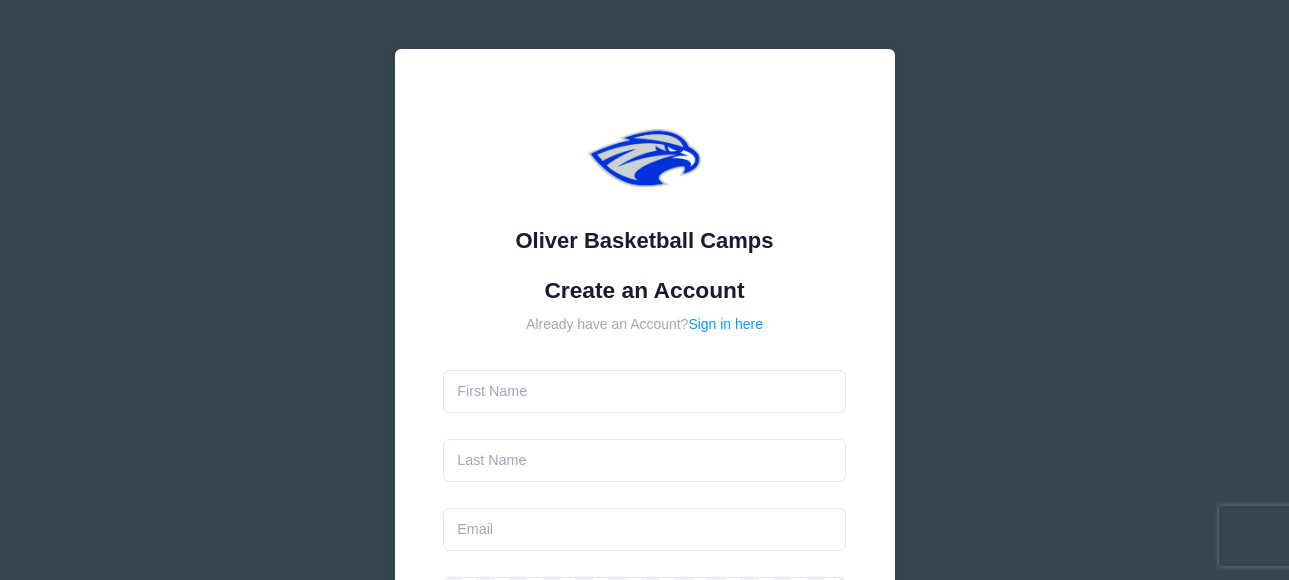 scroll, scrollTop: 100, scrollLeft: 0, axis: vertical 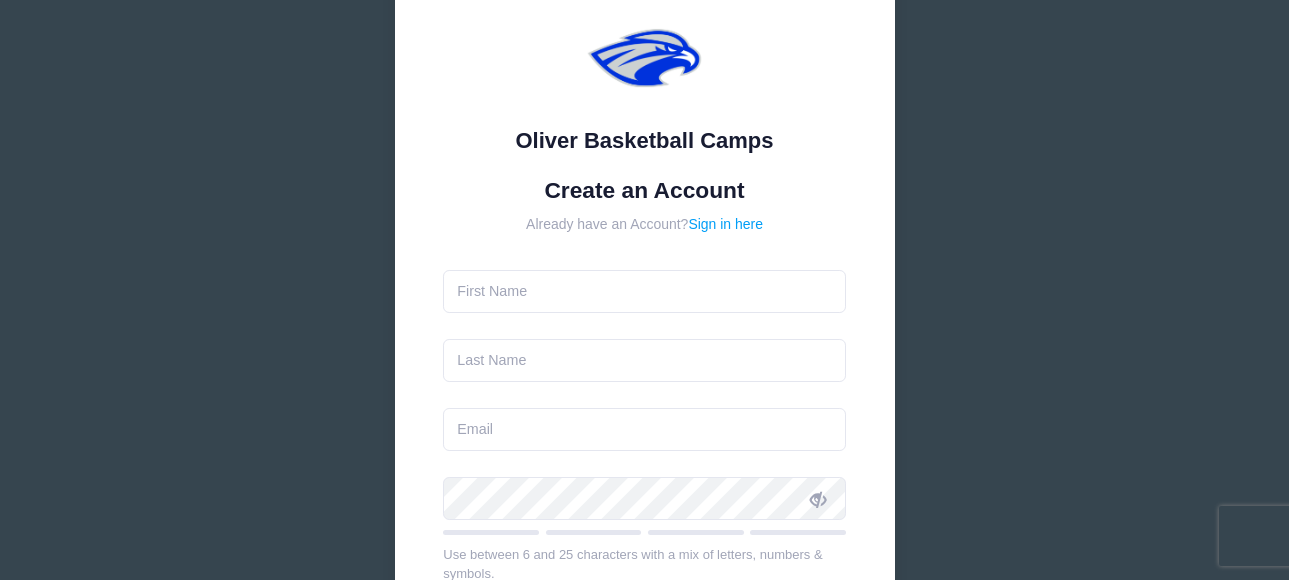 type on "Michael" 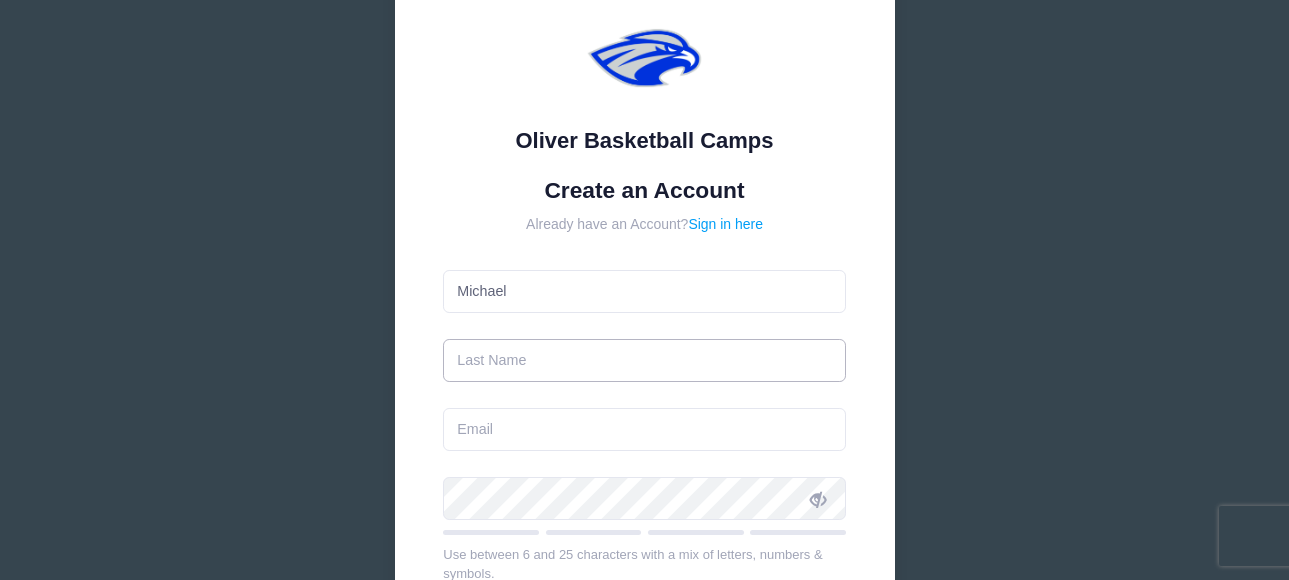 type on "[LAST]" 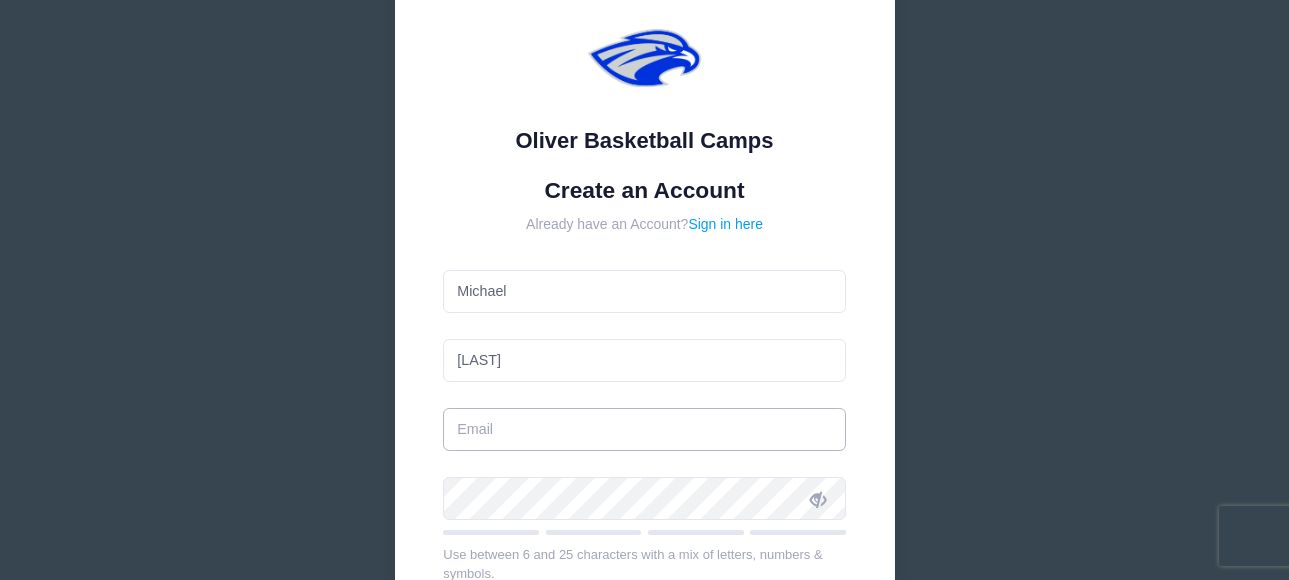 type on "Michael.dawes21@gmail.com" 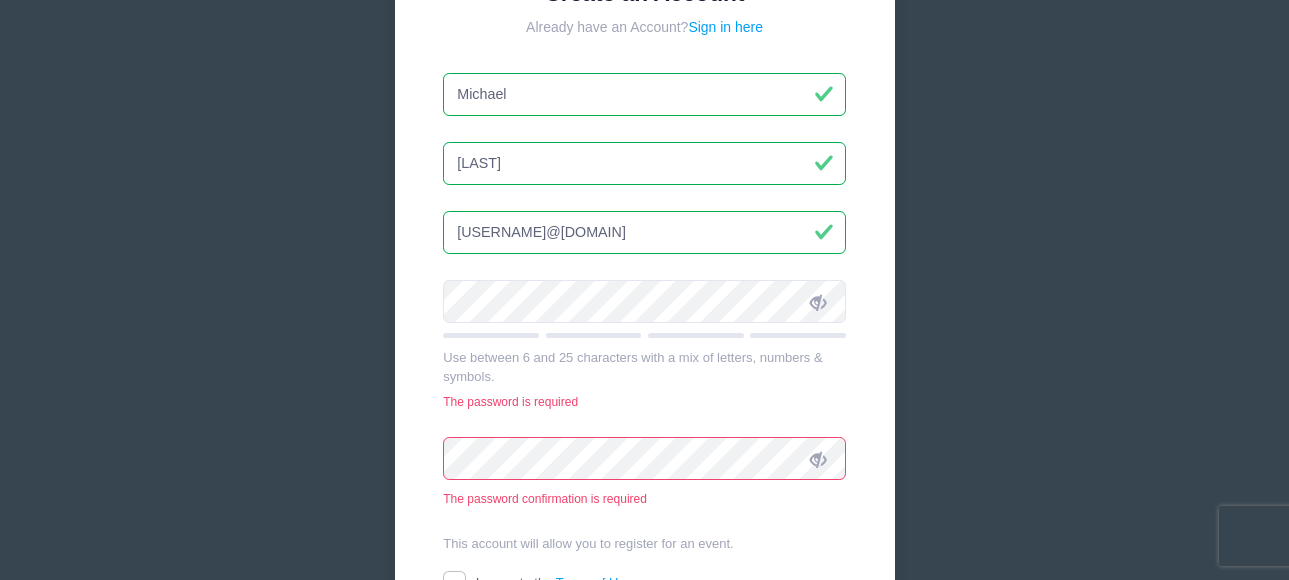 scroll, scrollTop: 300, scrollLeft: 0, axis: vertical 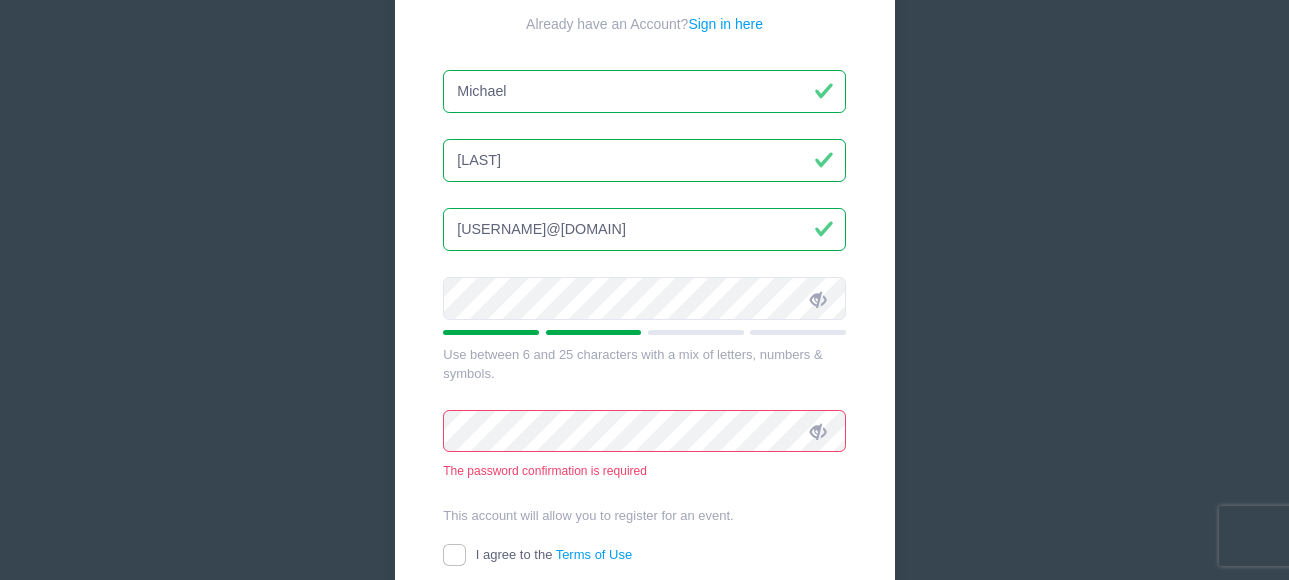 click at bounding box center (818, 299) 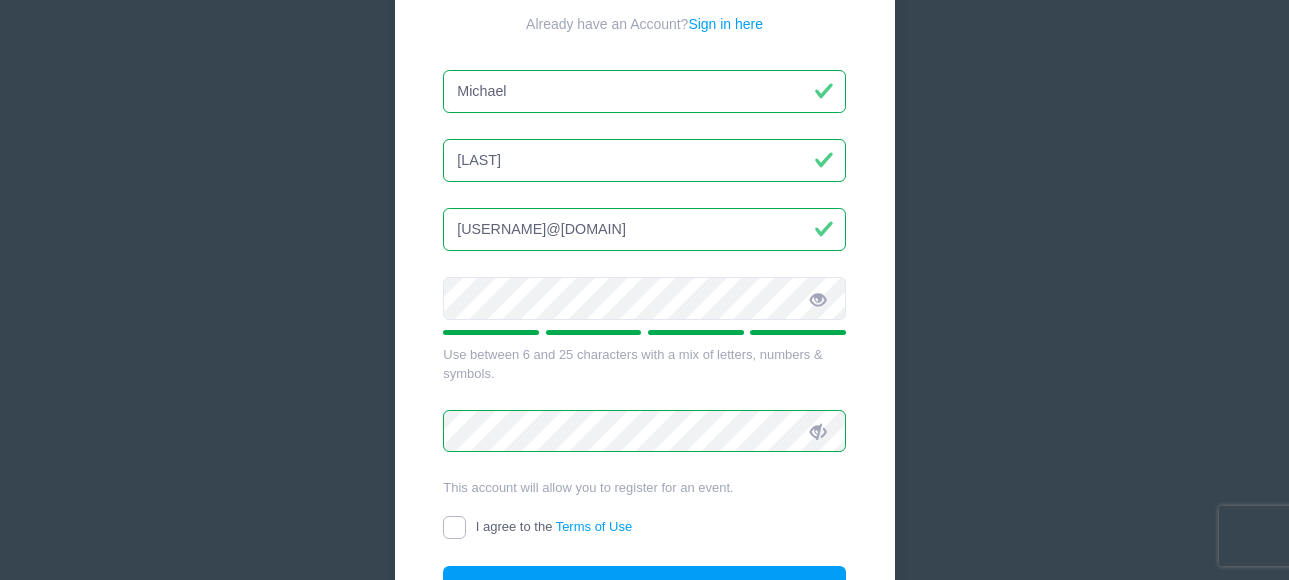 click on "I agree to the
Terms of Use" at bounding box center (454, 527) 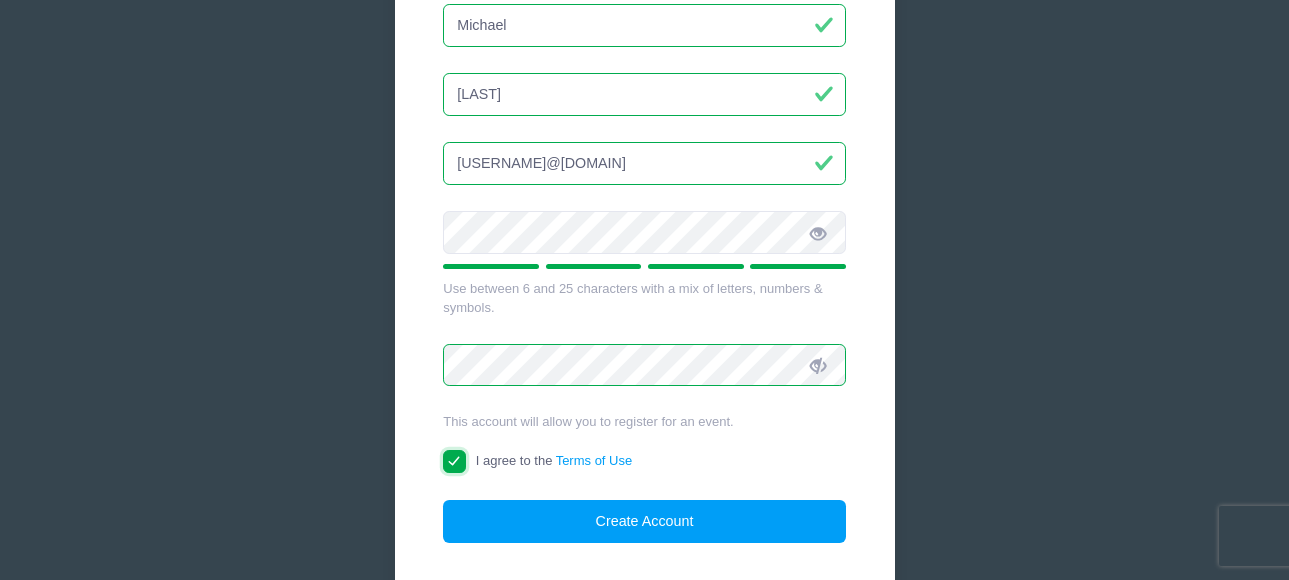 scroll, scrollTop: 400, scrollLeft: 0, axis: vertical 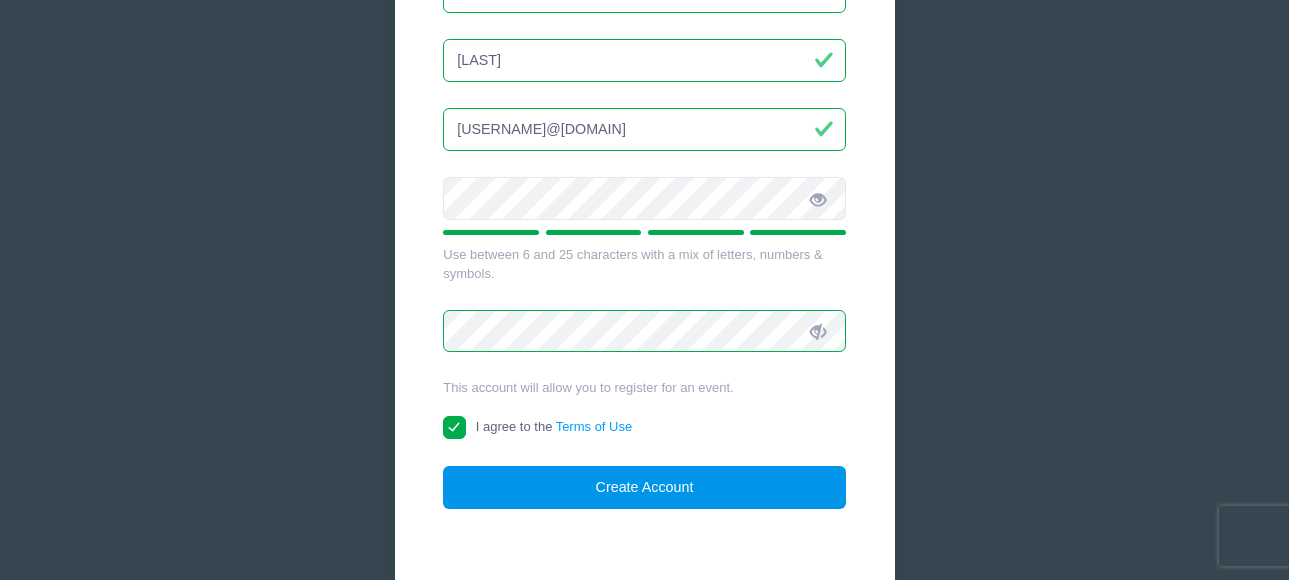 click on "Create Account" at bounding box center (644, 487) 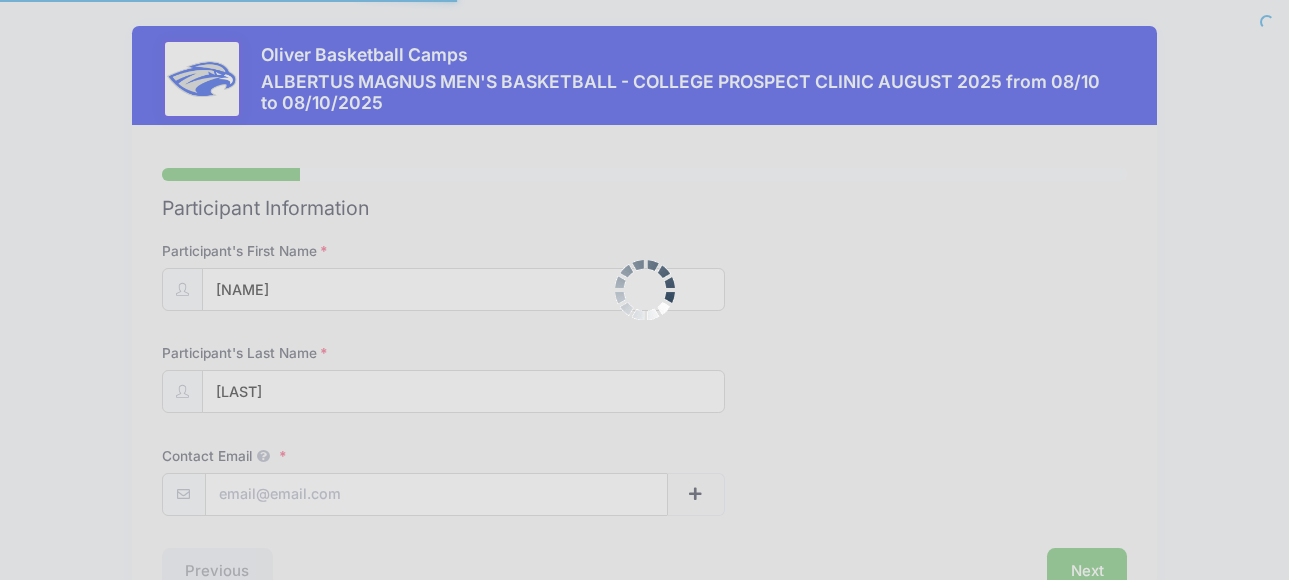scroll, scrollTop: 0, scrollLeft: 0, axis: both 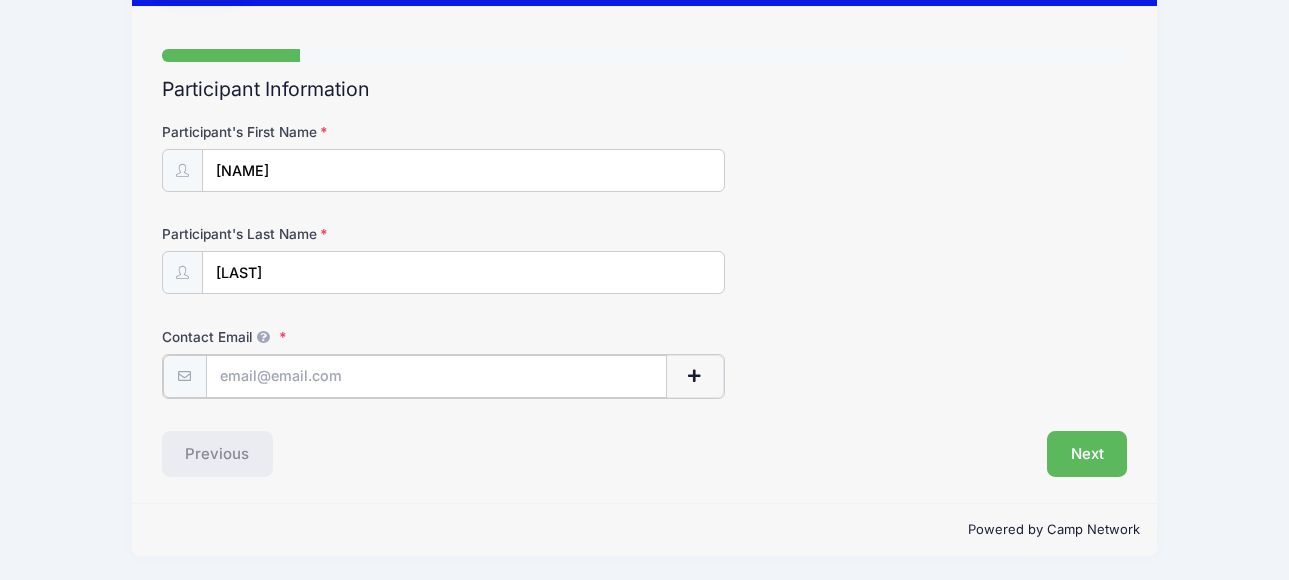 click on "Contact Email" at bounding box center [436, 376] 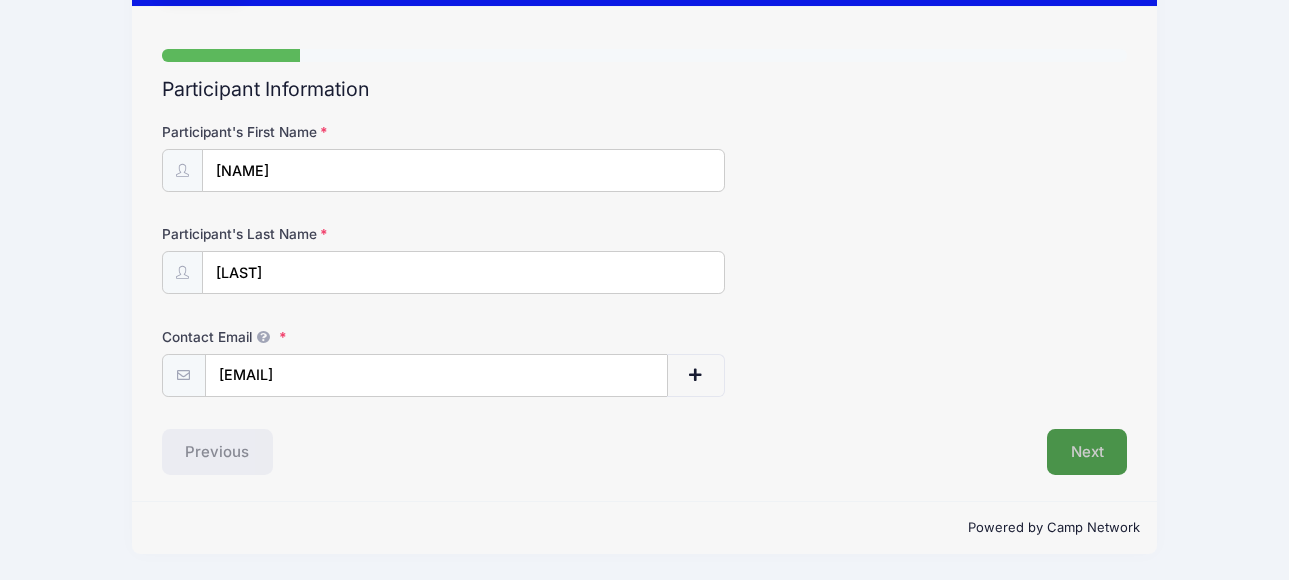 click on "Next" at bounding box center [1087, 452] 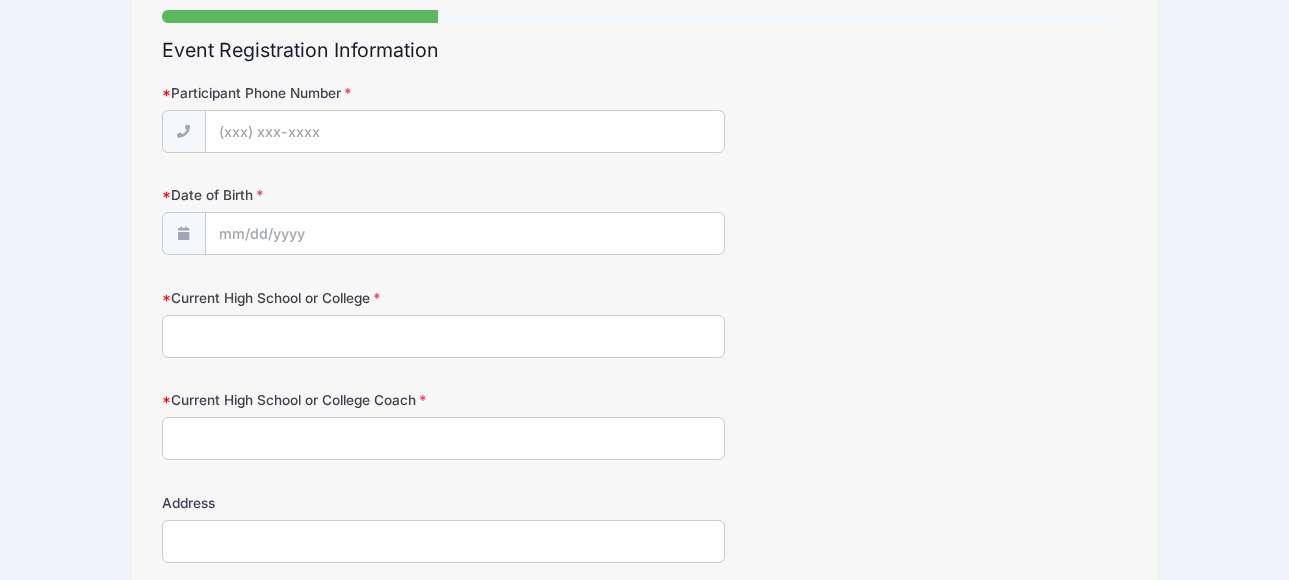 scroll, scrollTop: 100, scrollLeft: 0, axis: vertical 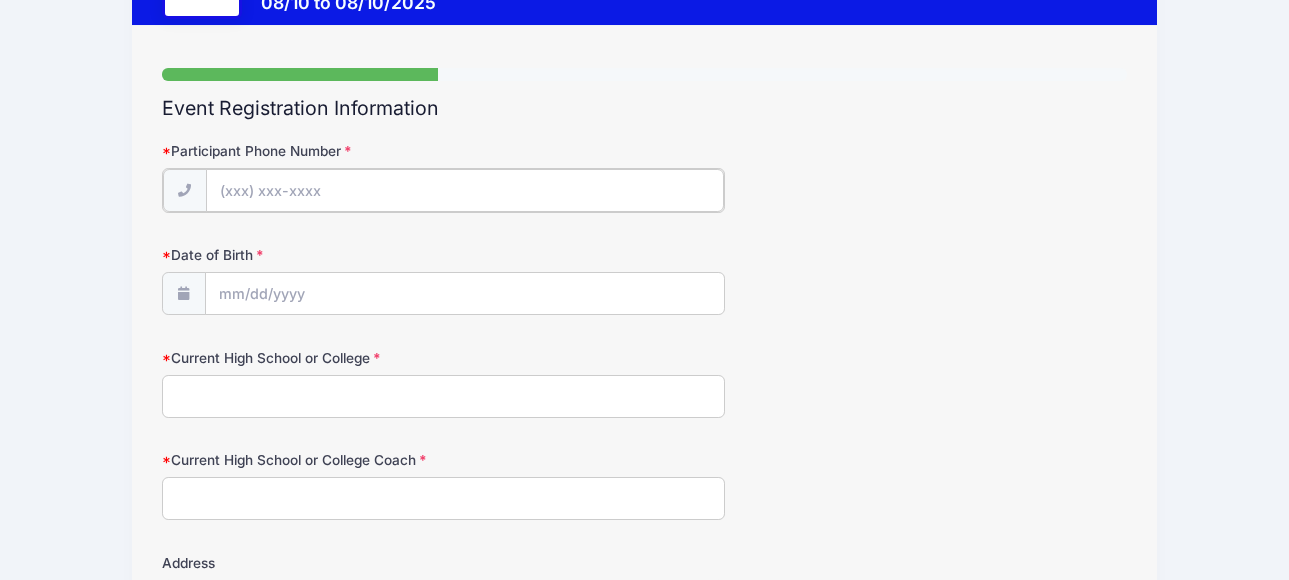 click on "Participant Phone Number" at bounding box center [465, 190] 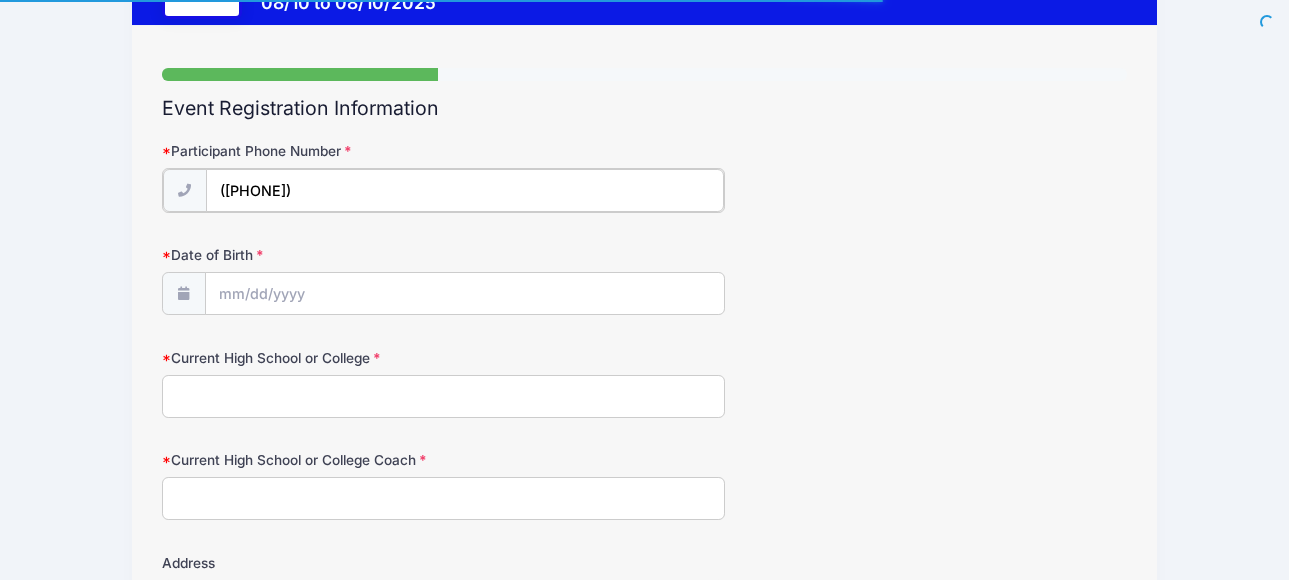 type on "([PHONE])" 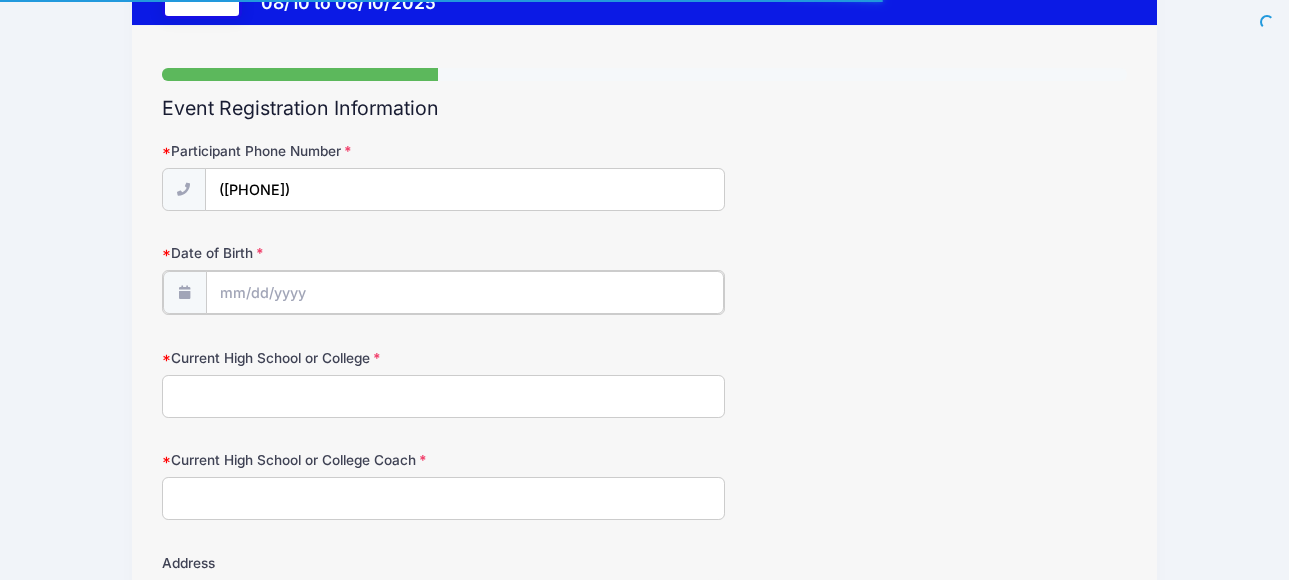 click on "Date of Birth" at bounding box center (465, 292) 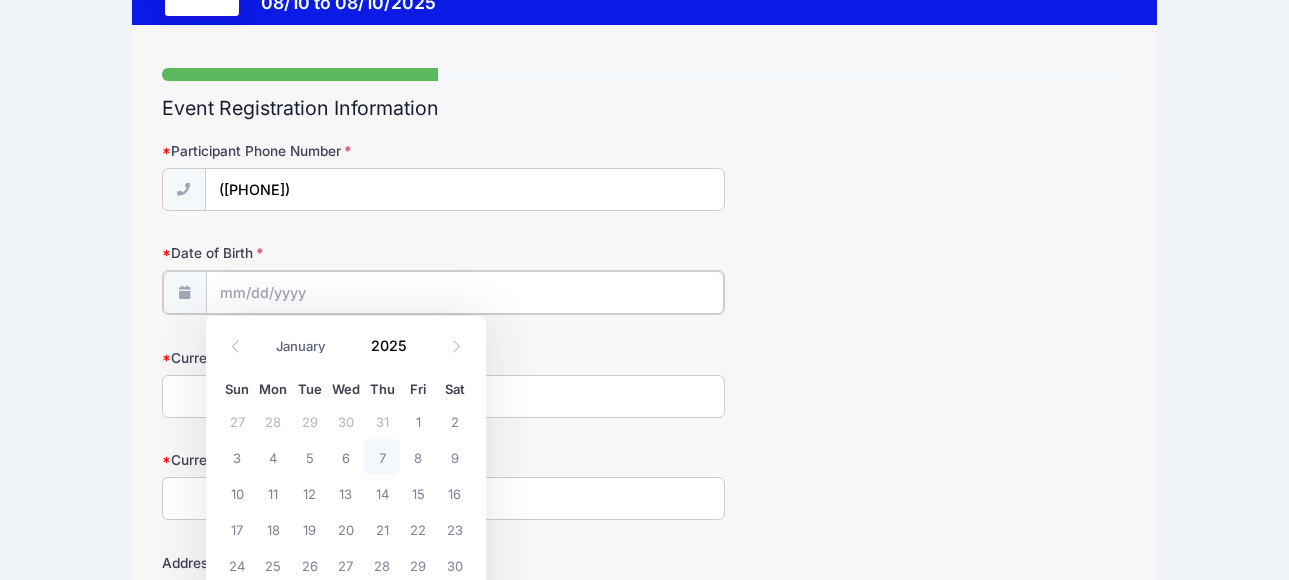 drag, startPoint x: 226, startPoint y: 286, endPoint x: 309, endPoint y: 361, distance: 111.86599 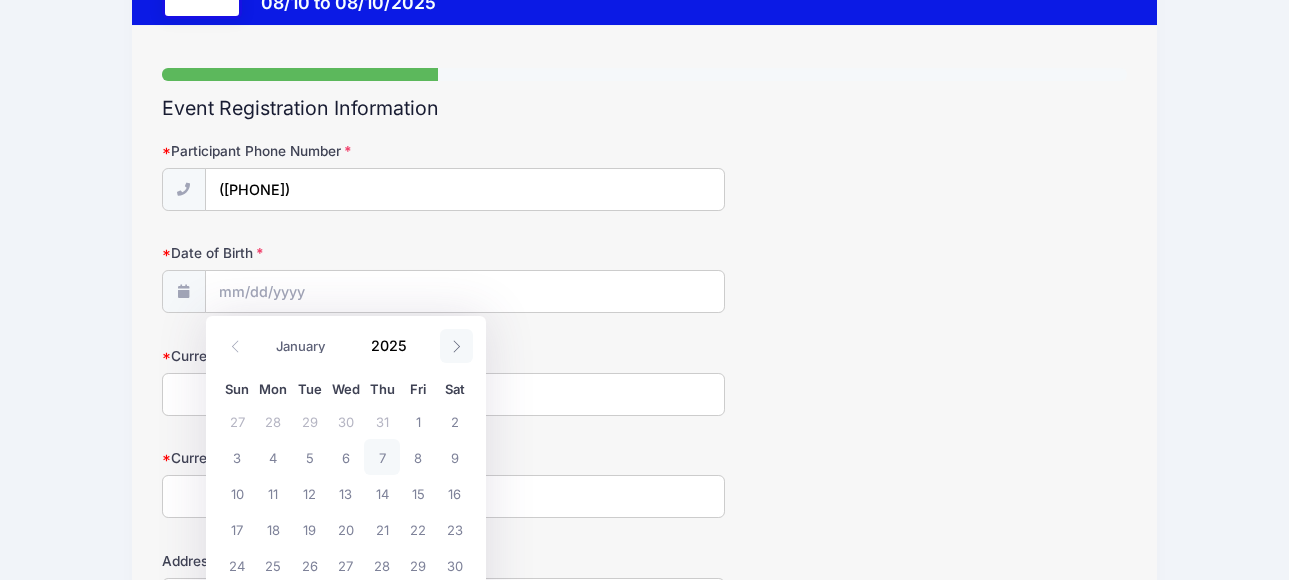 click 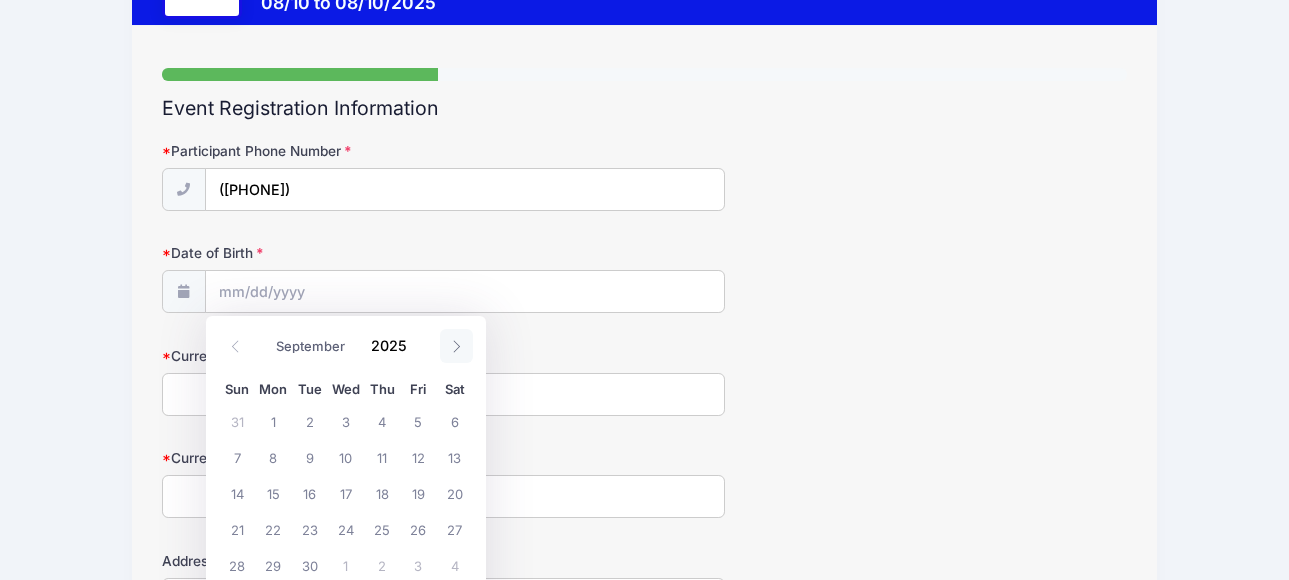 click 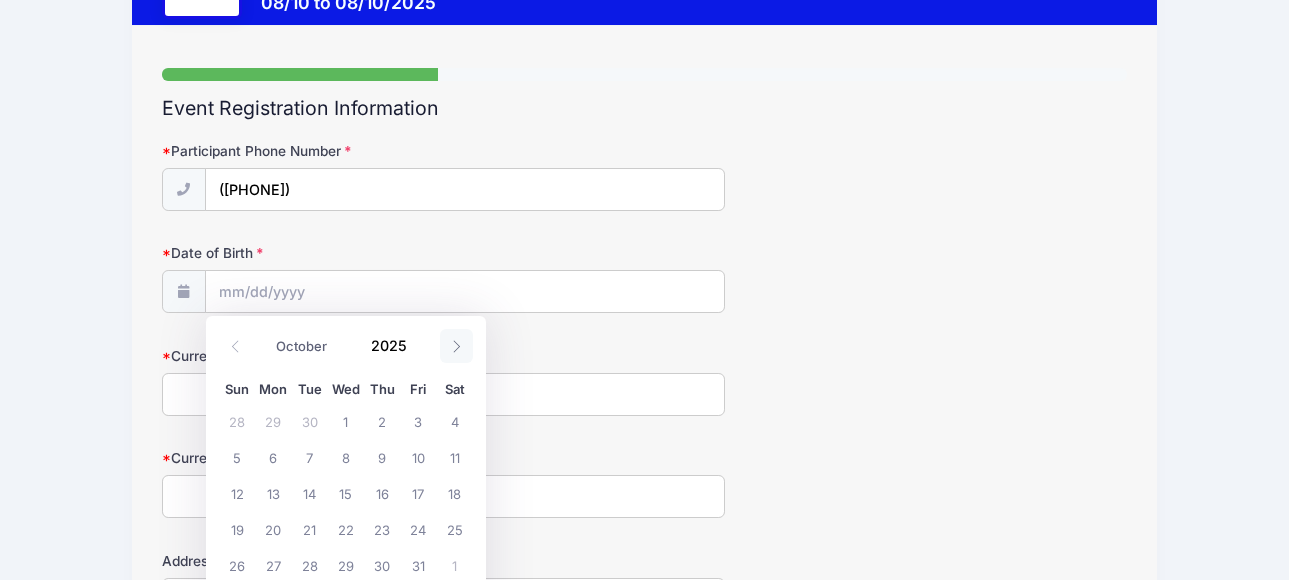 click 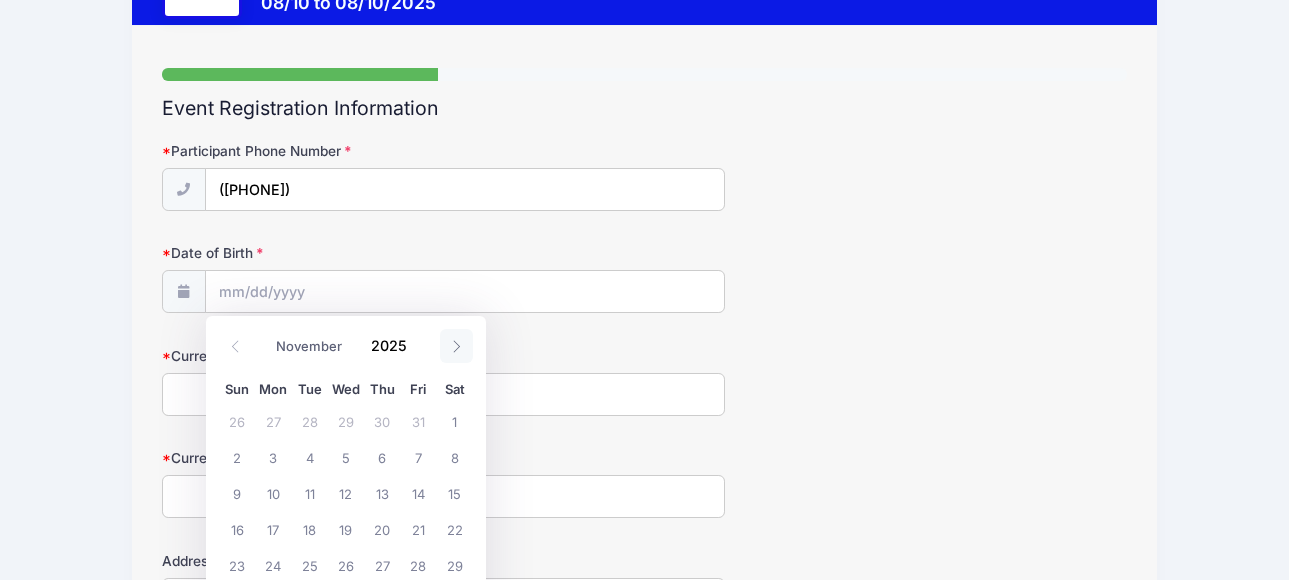 click at bounding box center [456, 346] 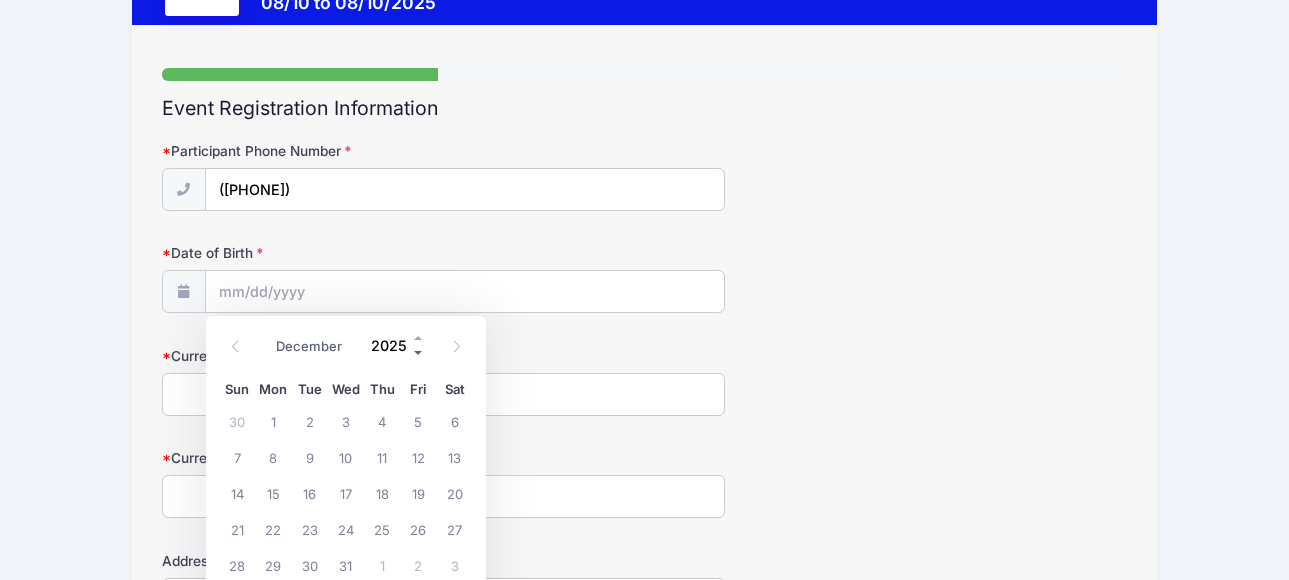 click at bounding box center [419, 352] 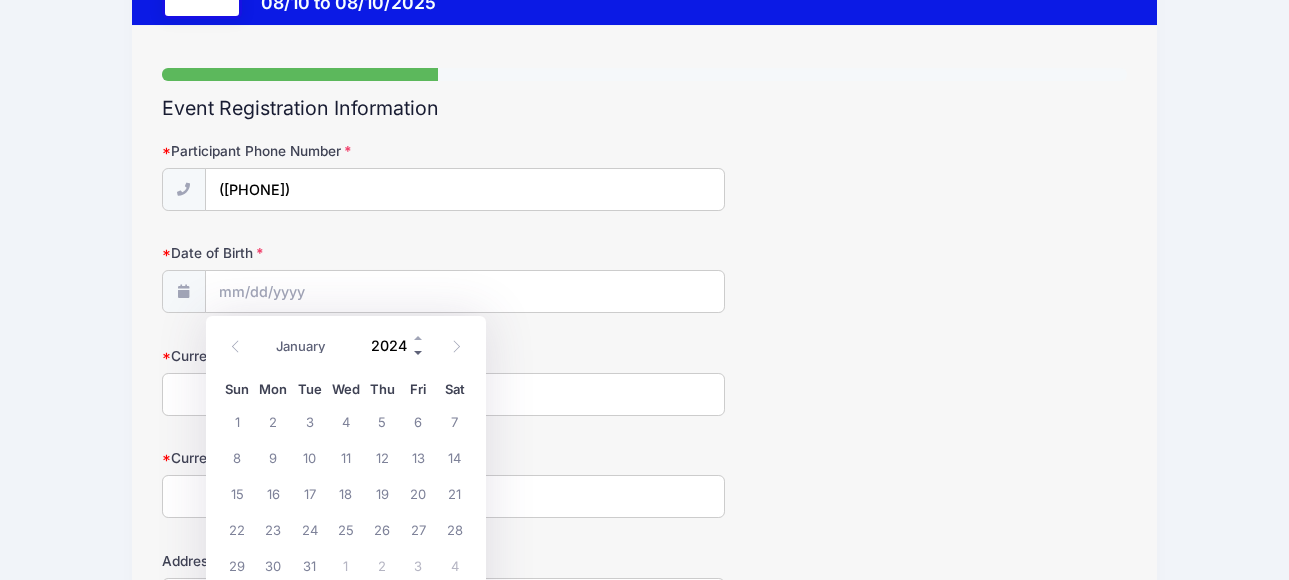 click at bounding box center (419, 352) 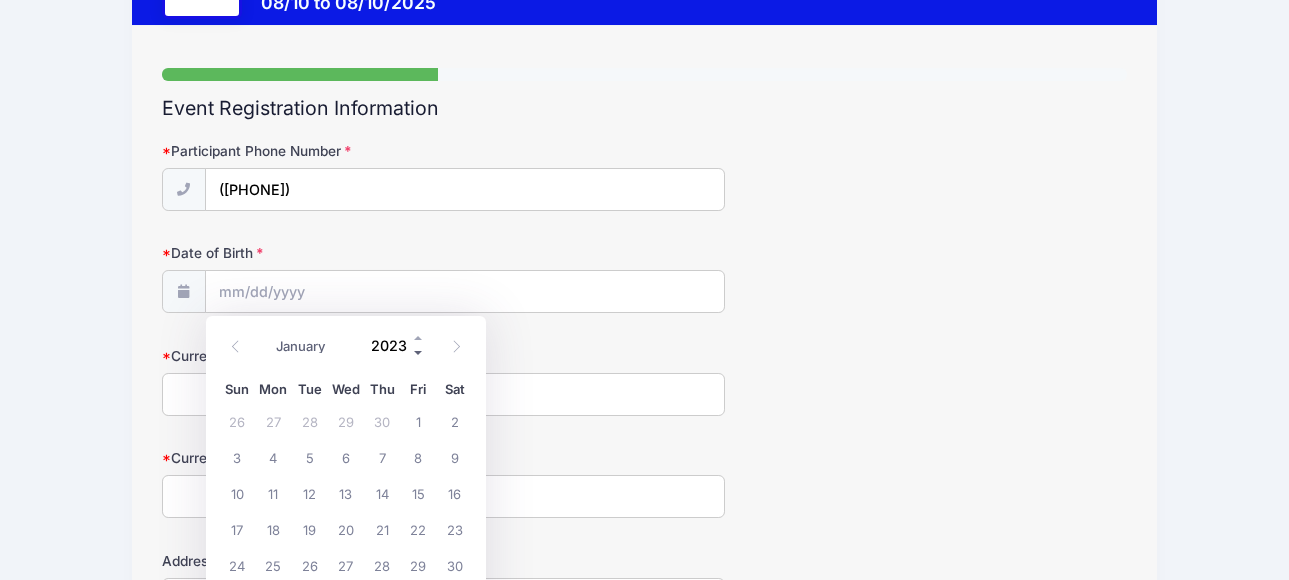 click at bounding box center (419, 352) 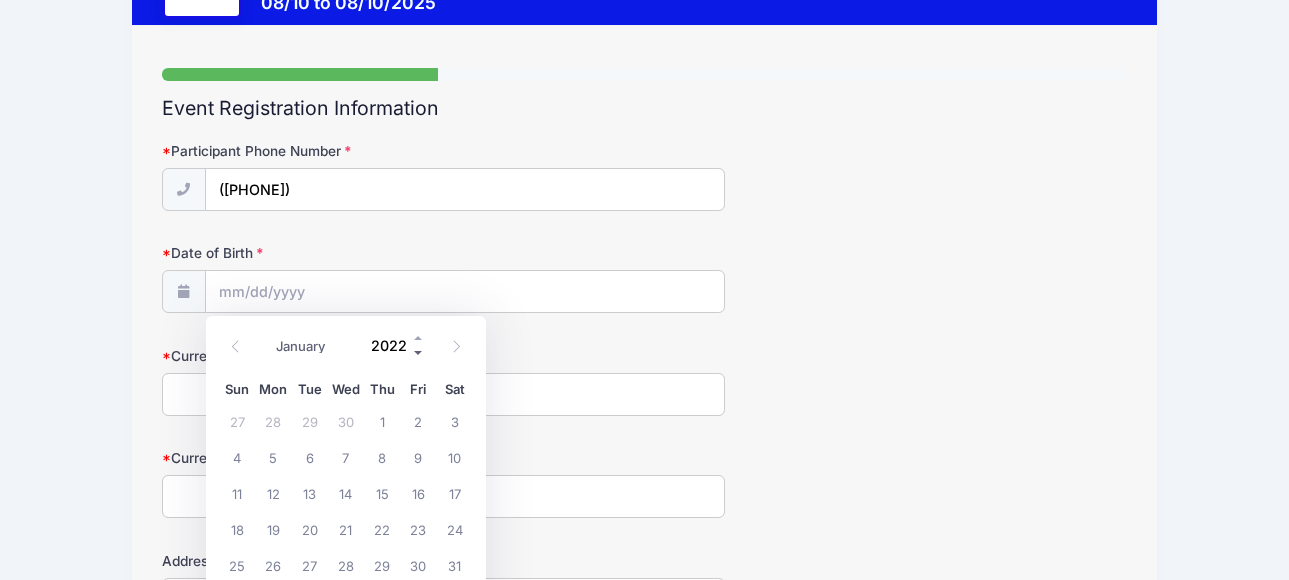 click at bounding box center [419, 352] 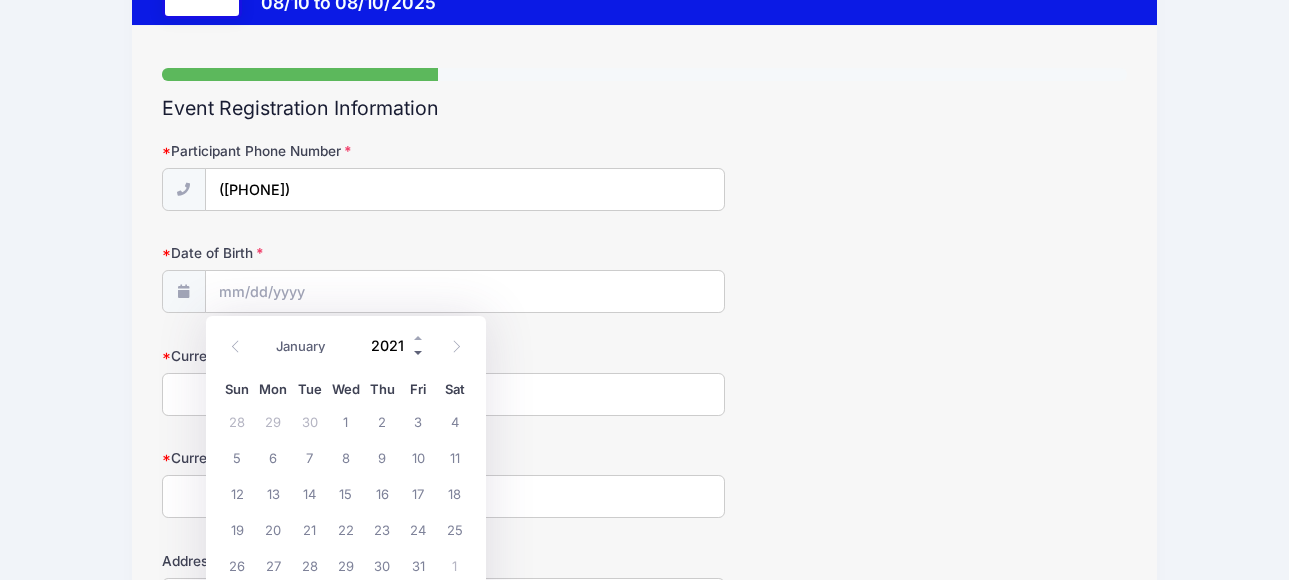 click at bounding box center [419, 352] 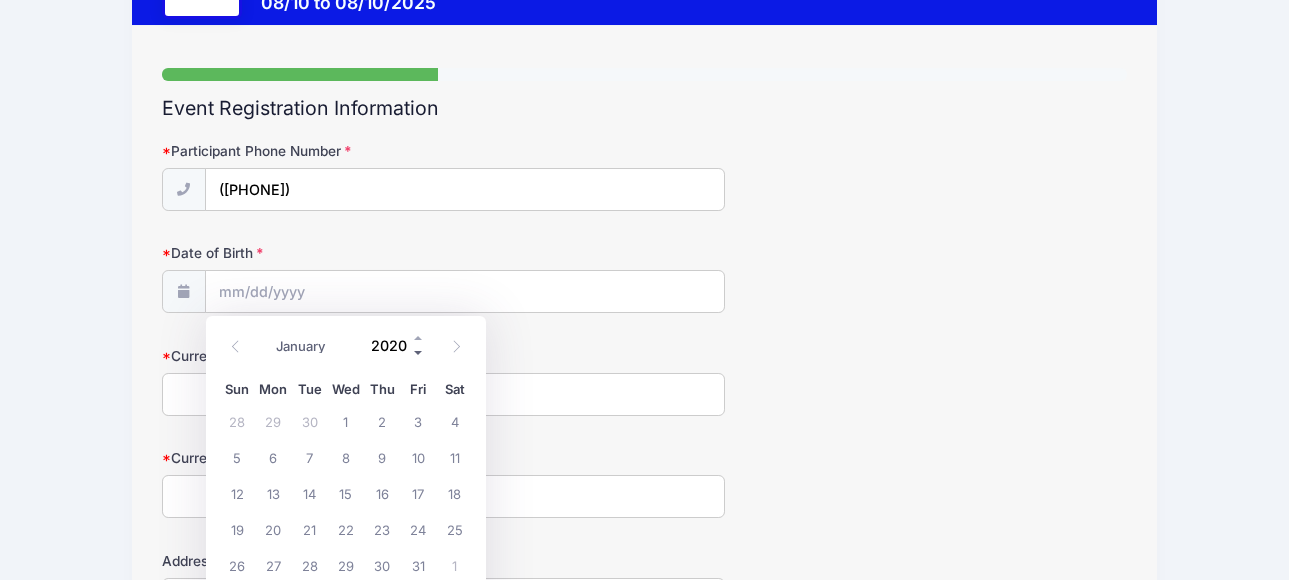 click at bounding box center (419, 352) 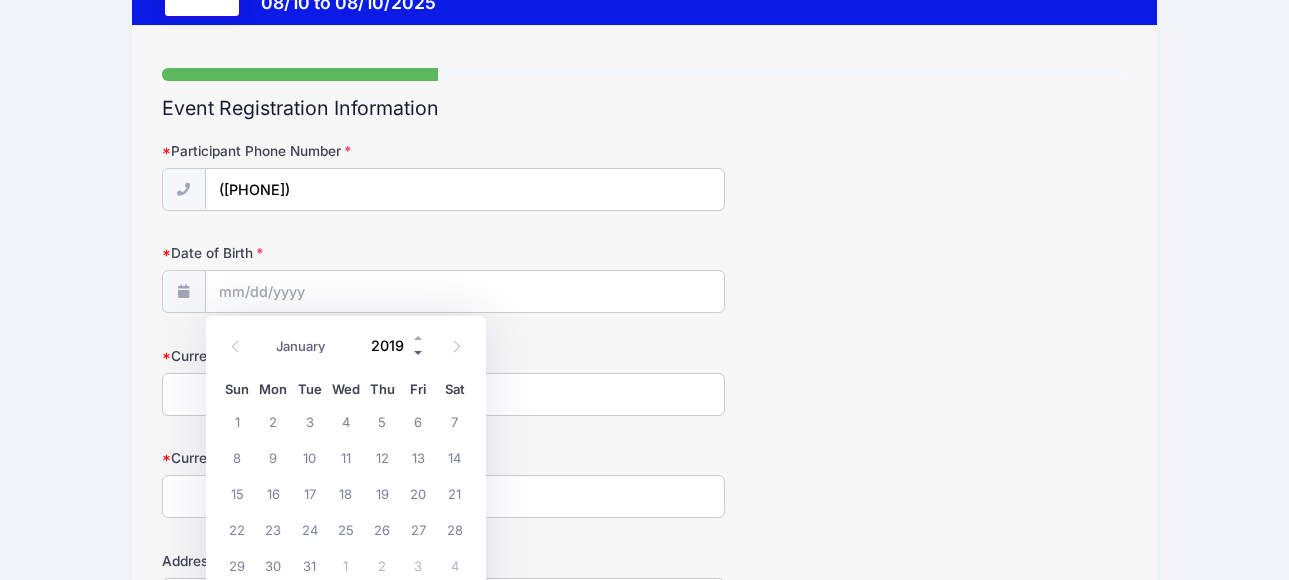 click at bounding box center (419, 352) 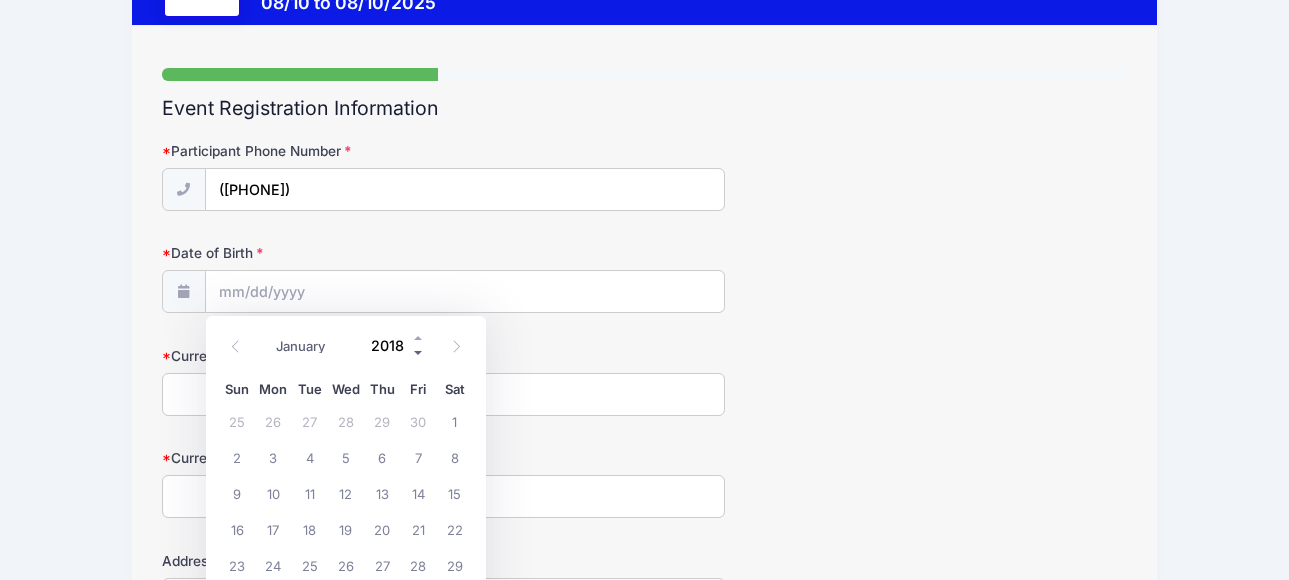 click at bounding box center [419, 352] 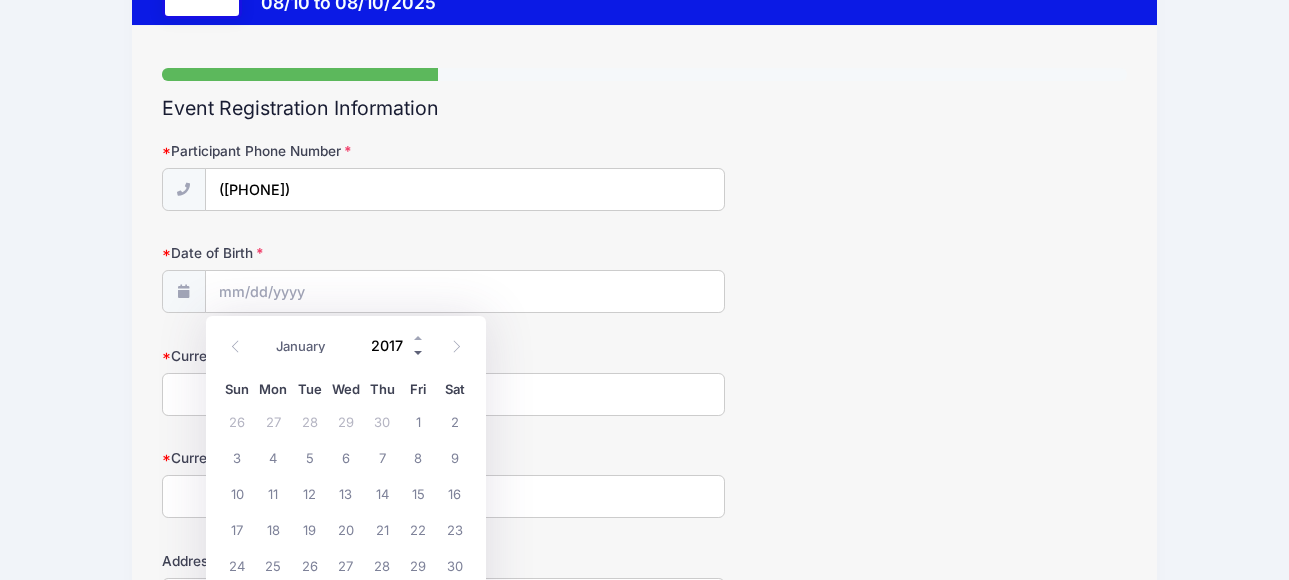 click at bounding box center [419, 352] 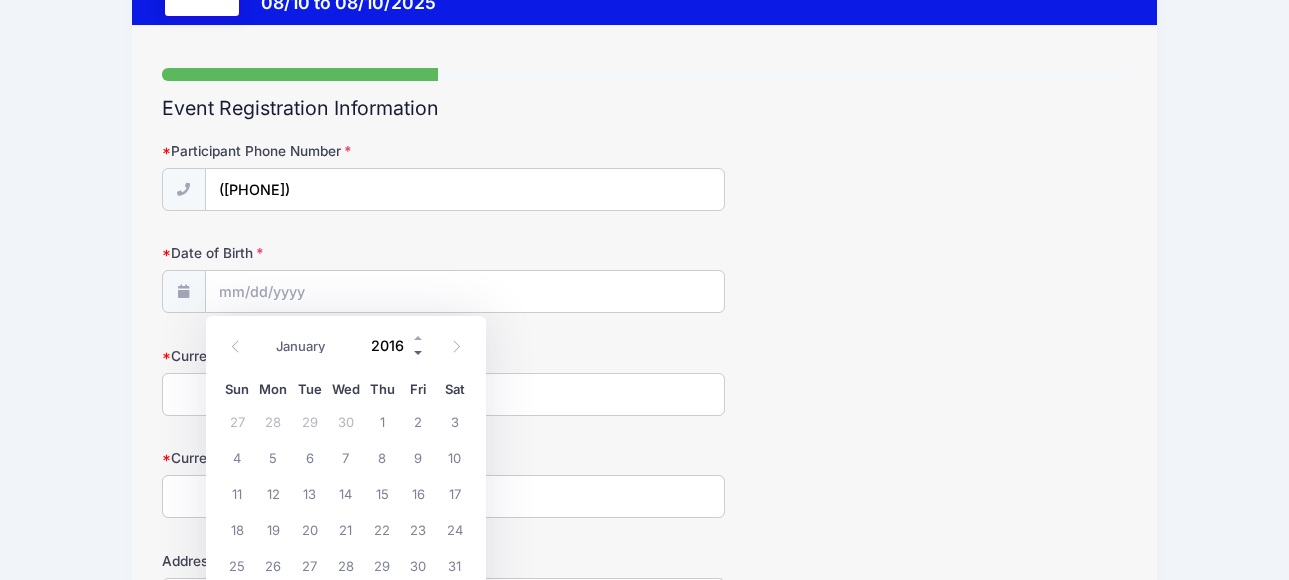 click at bounding box center [419, 352] 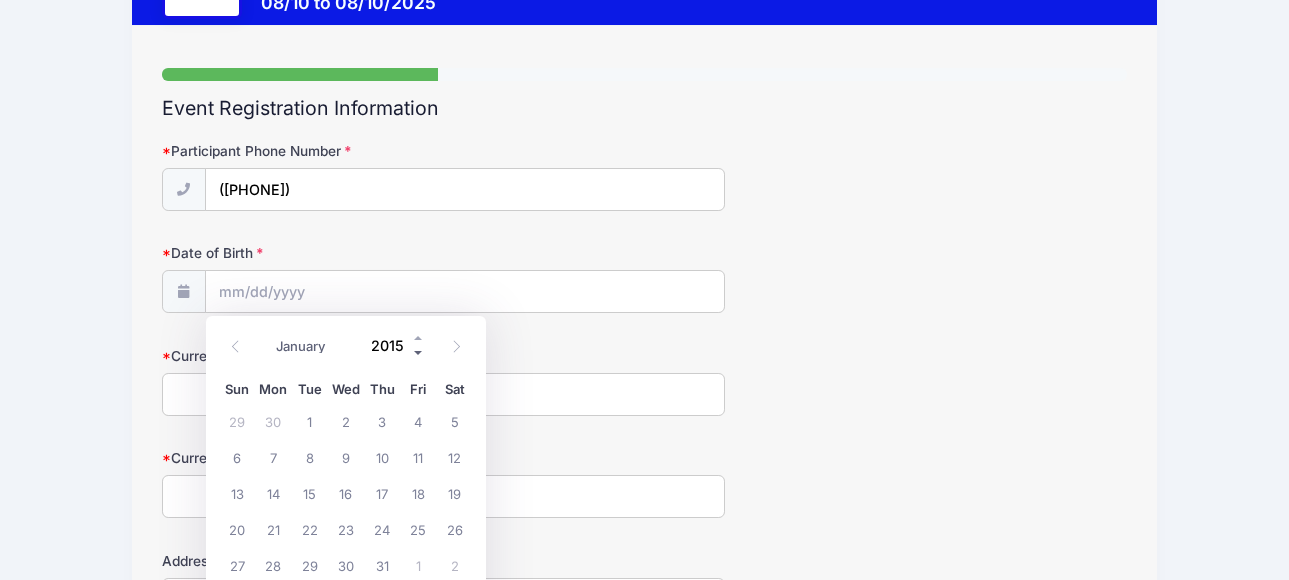 click at bounding box center [419, 352] 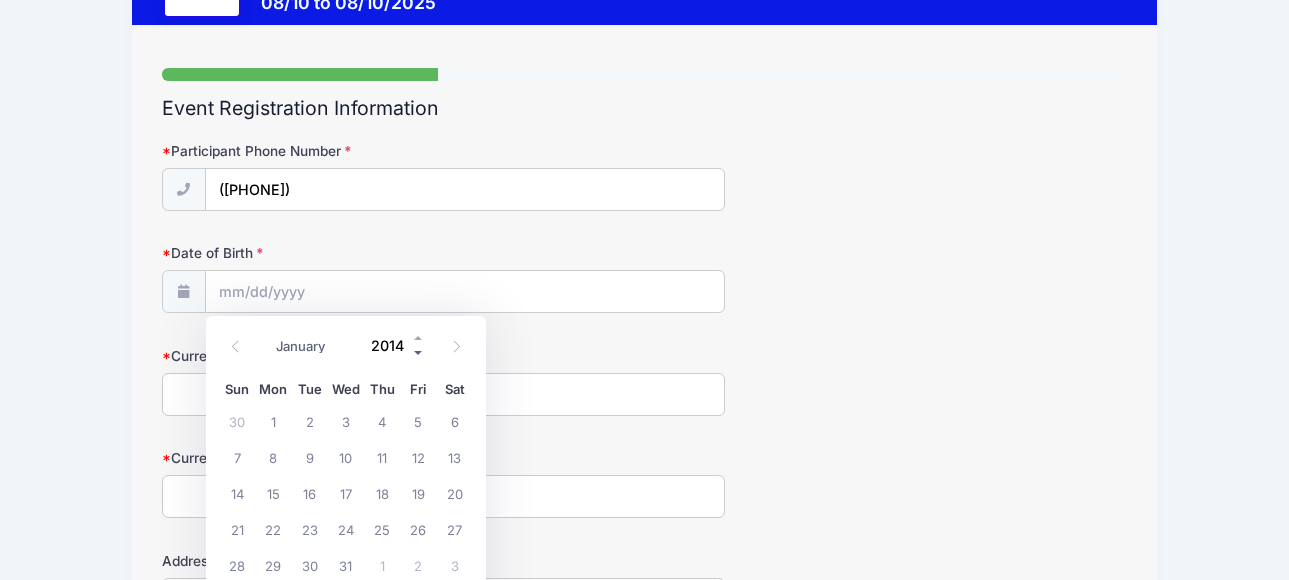 click at bounding box center [419, 352] 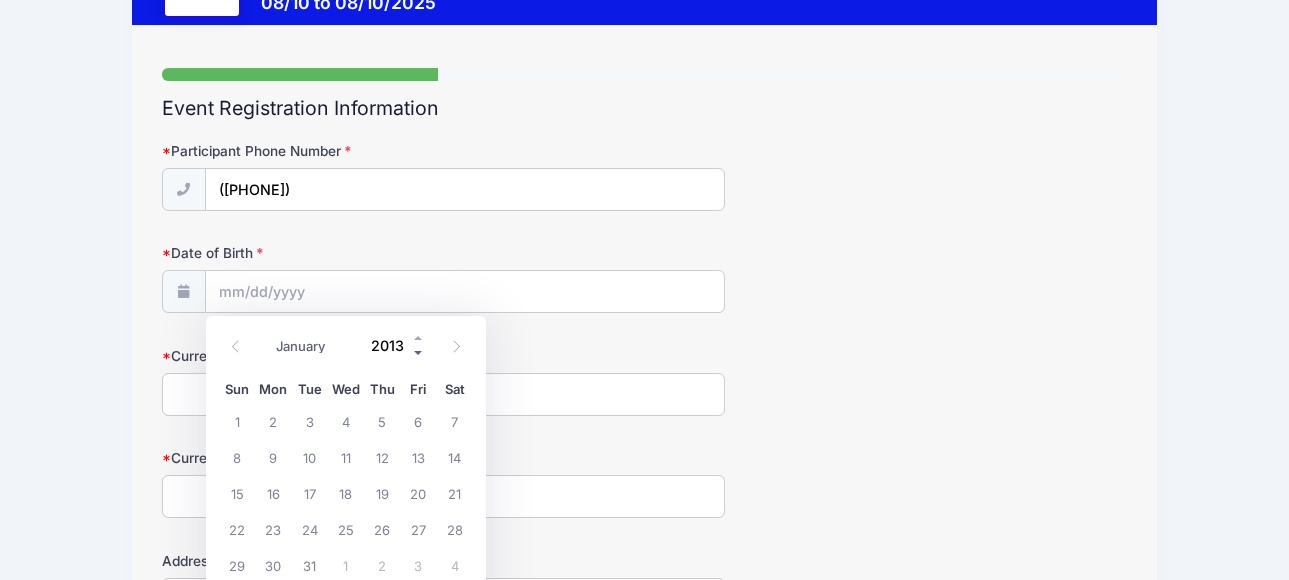 click at bounding box center [419, 352] 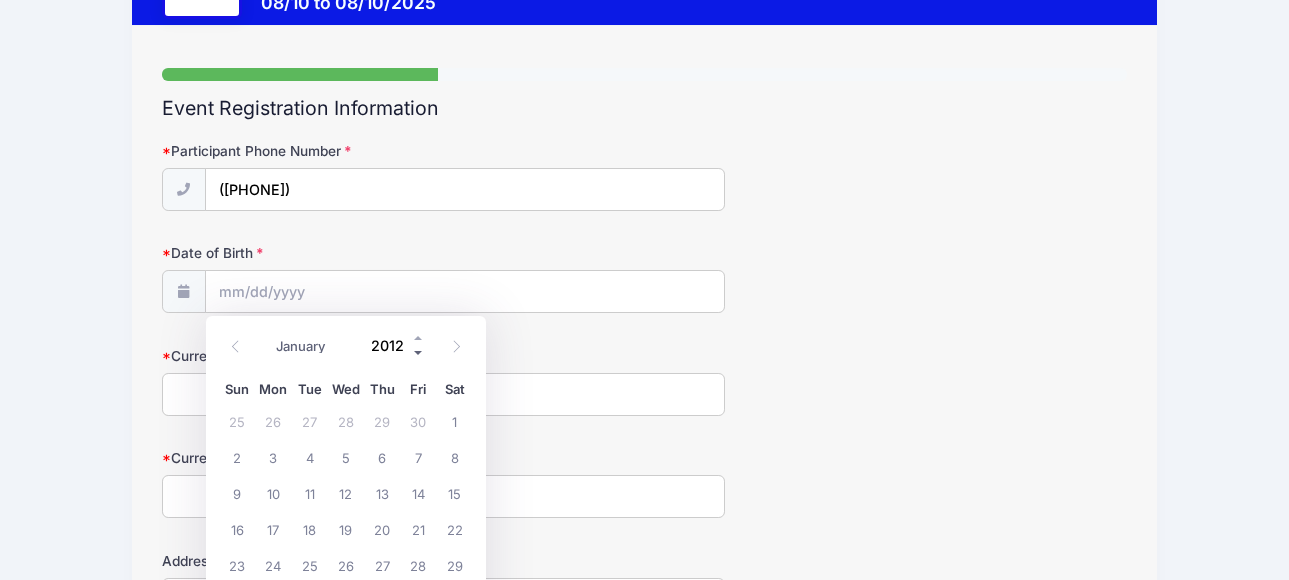 click at bounding box center (419, 352) 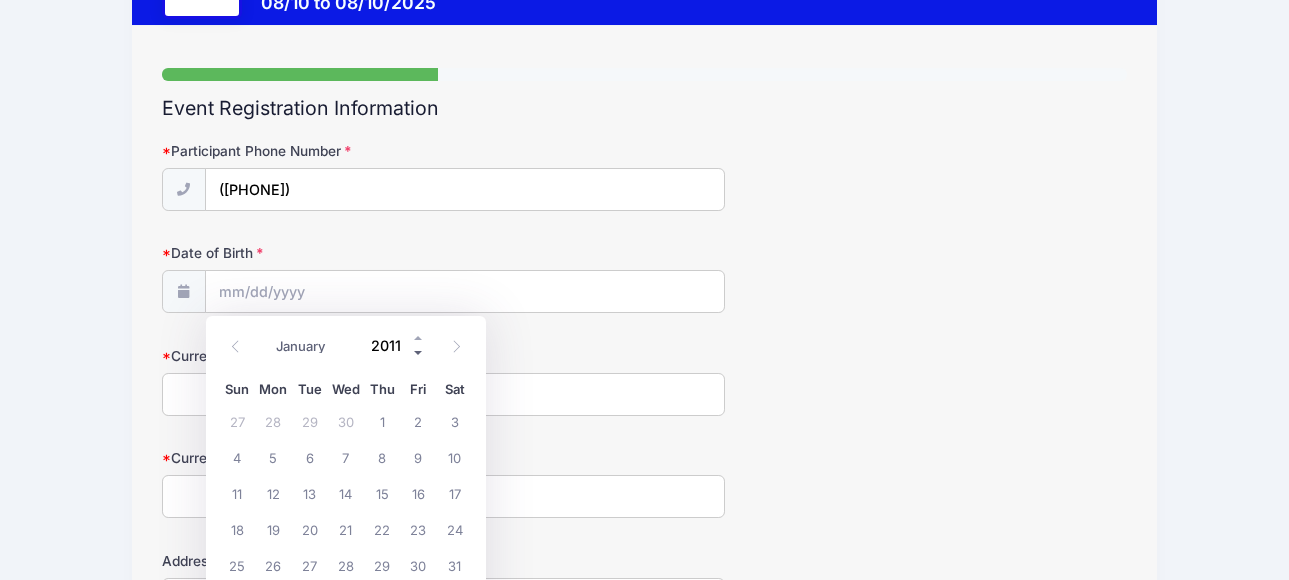 click at bounding box center (419, 352) 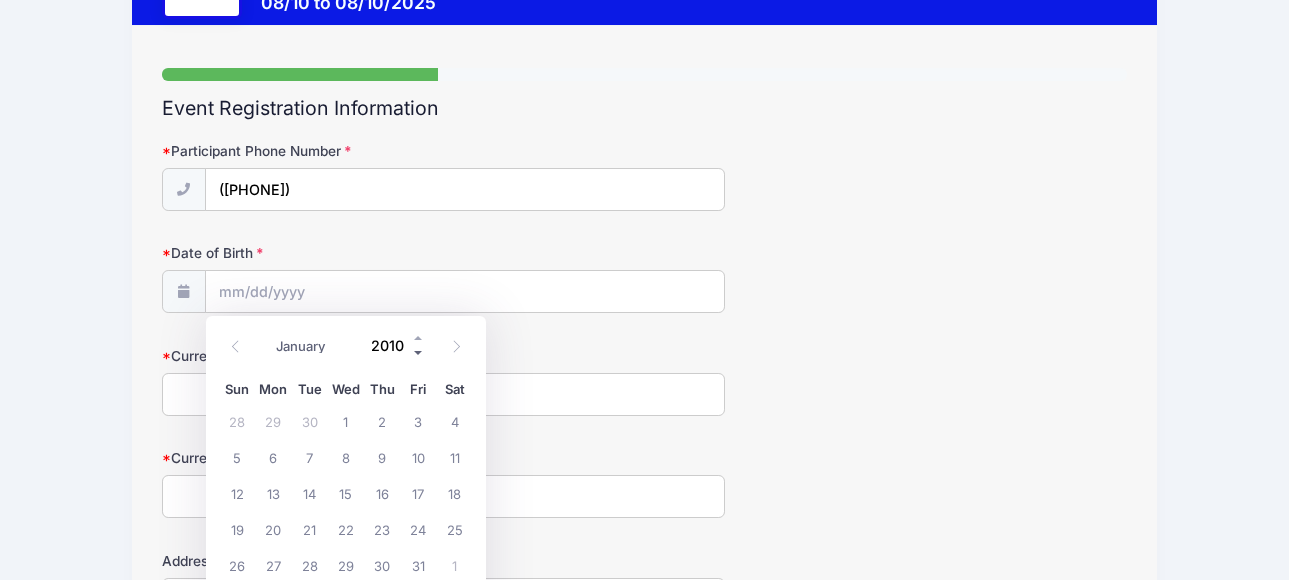 click at bounding box center [419, 352] 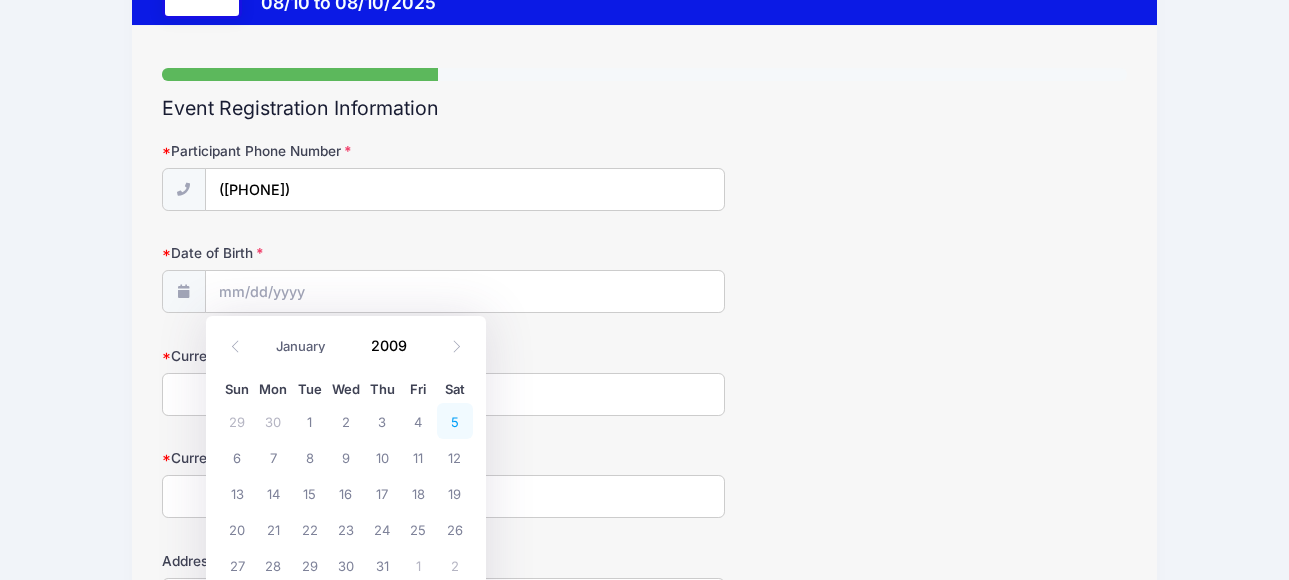 click on "5" at bounding box center (455, 421) 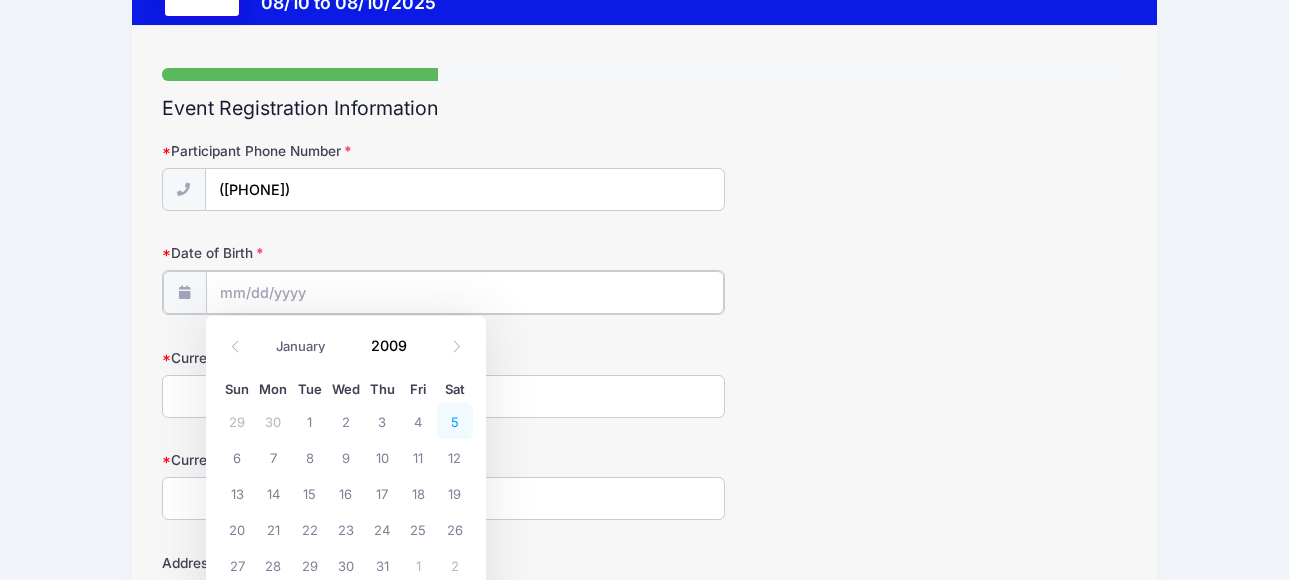 type on "[DATE]" 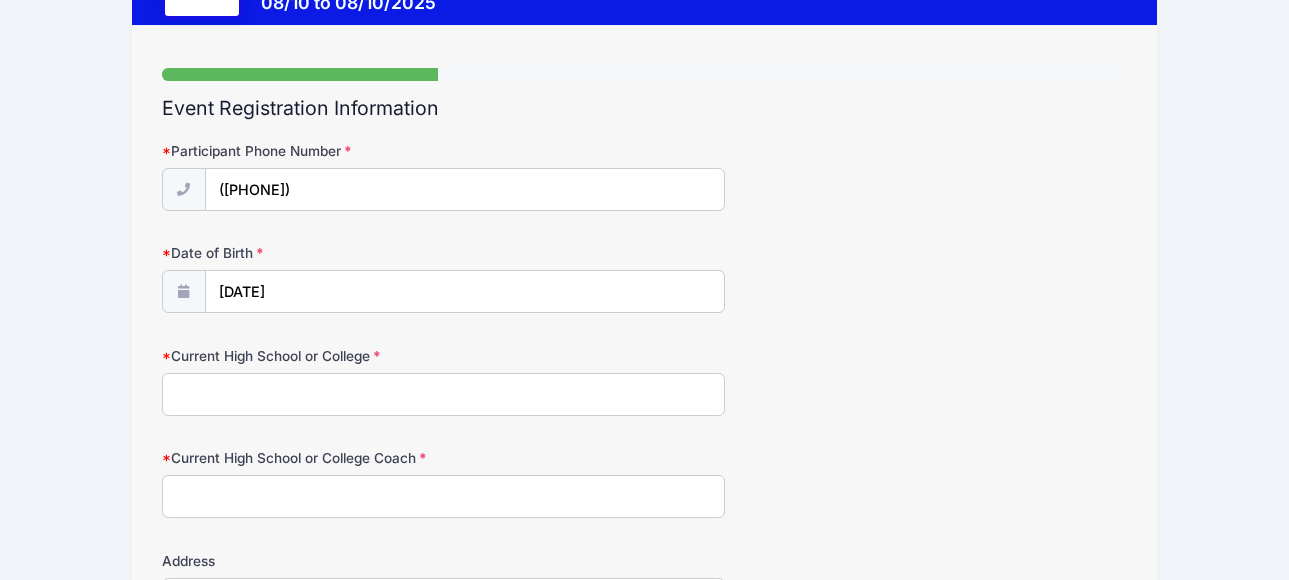 click on "Current High School or College" at bounding box center [443, 394] 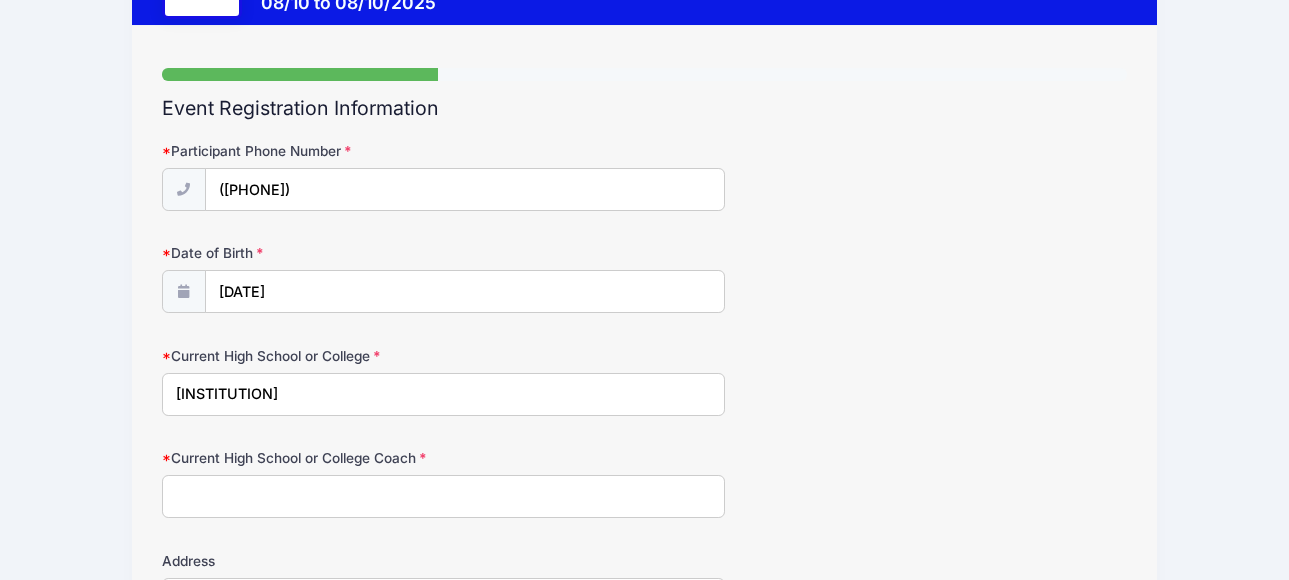 type on "[INSTITUTION]" 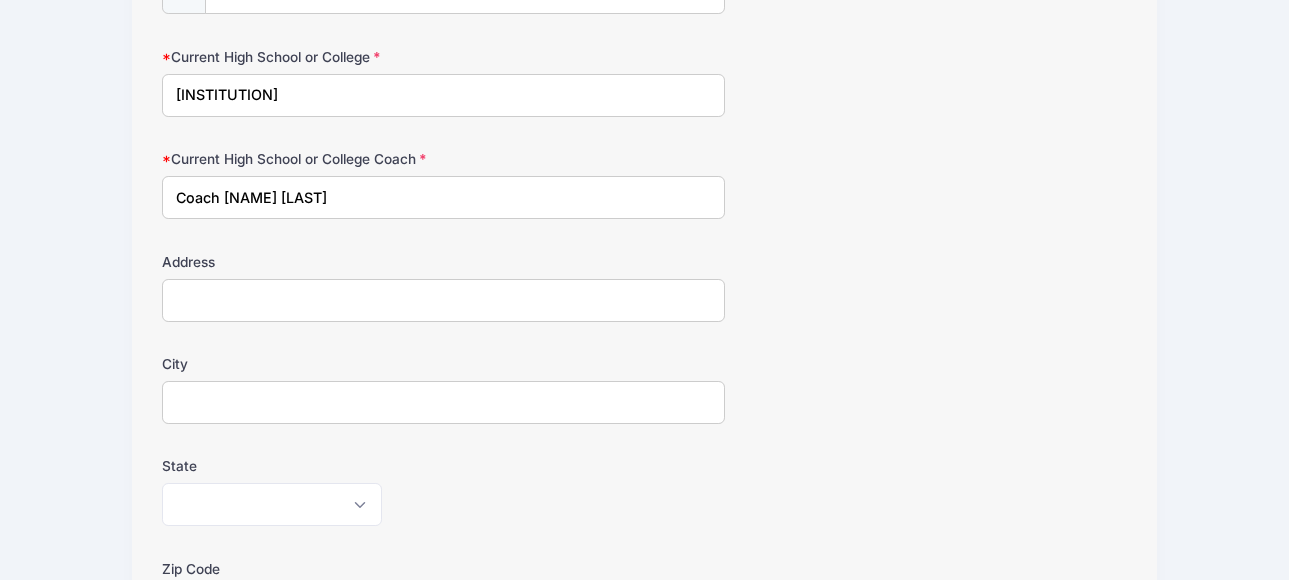 scroll, scrollTop: 400, scrollLeft: 0, axis: vertical 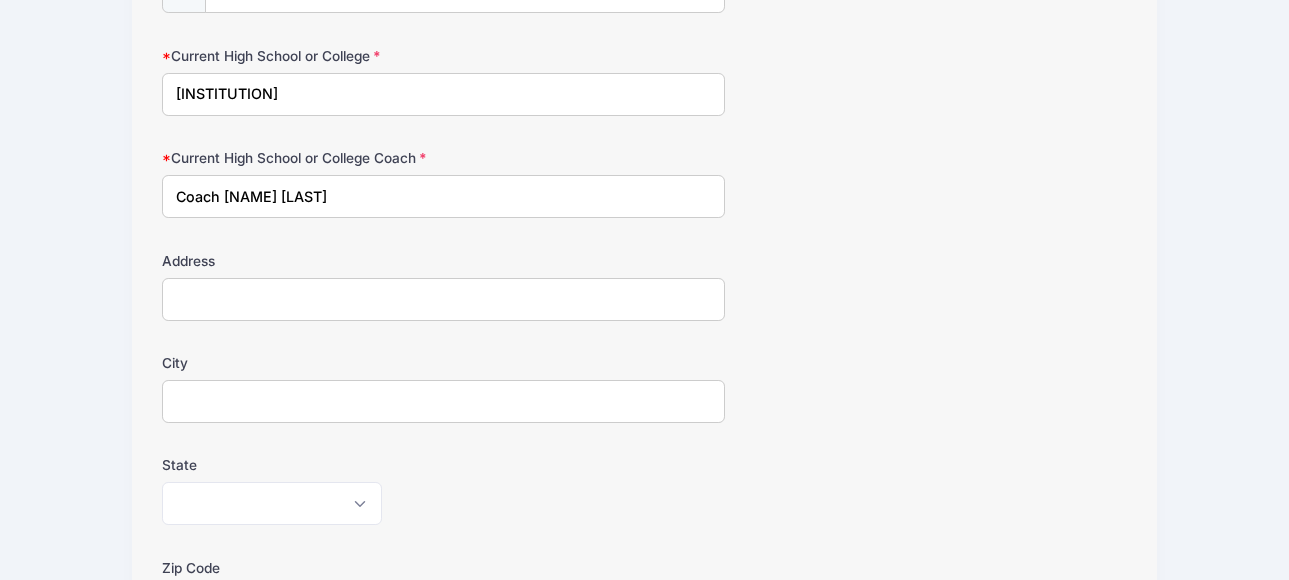 type on "Coach [NAME] [LAST]" 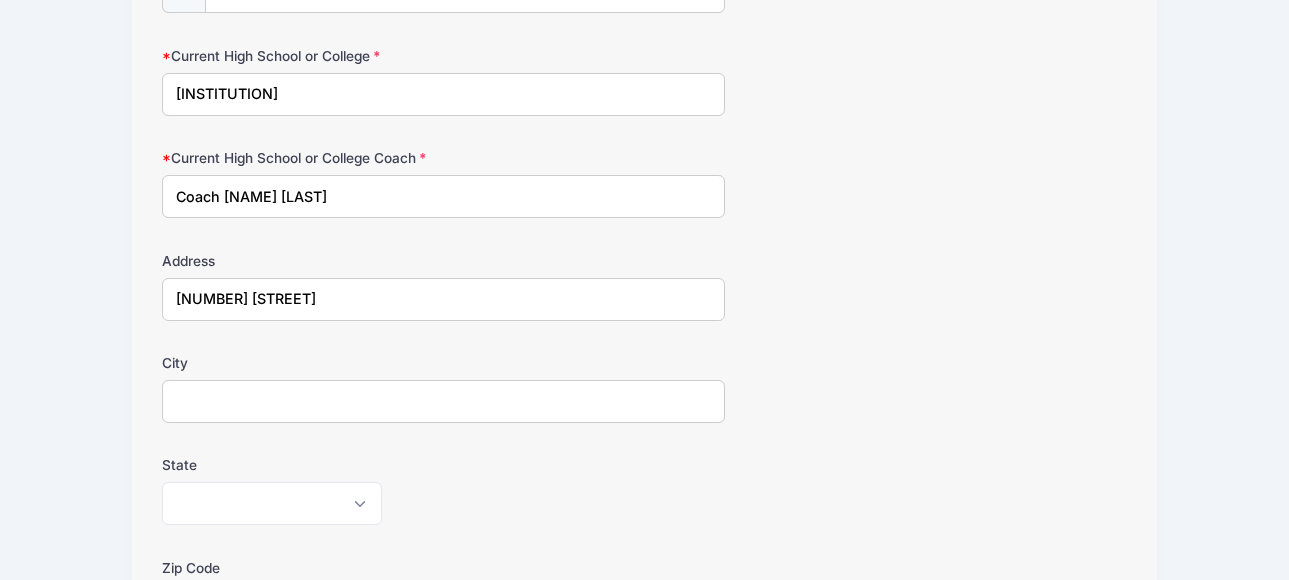 type on "[NUMBER] [STREET]" 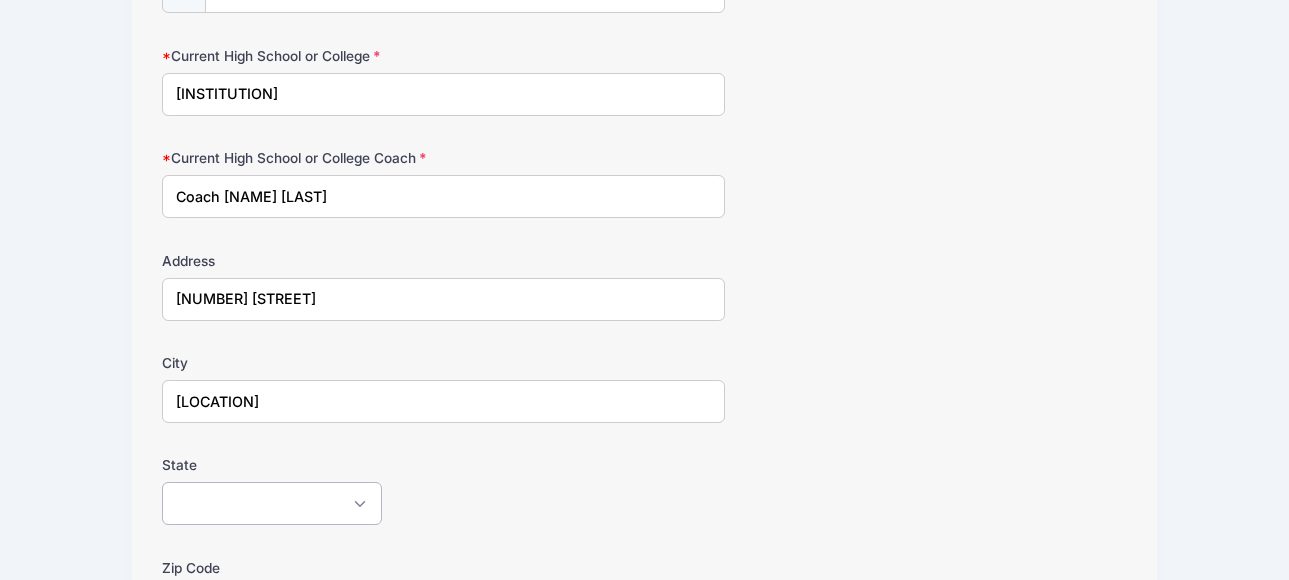 select on "[STATE]" 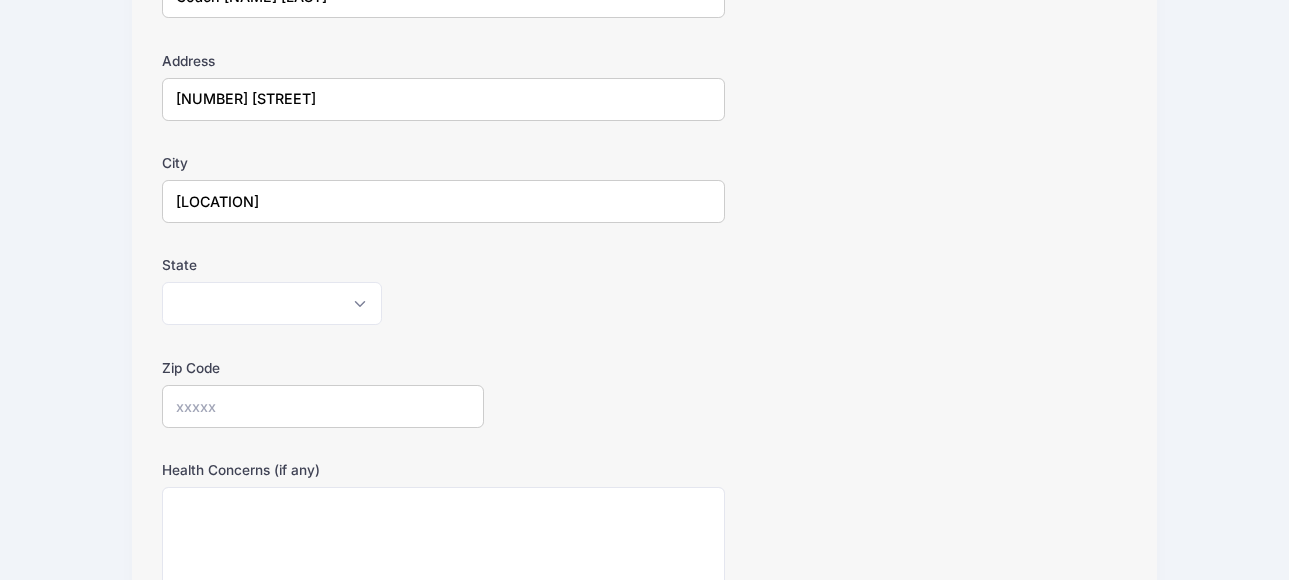 scroll, scrollTop: 700, scrollLeft: 0, axis: vertical 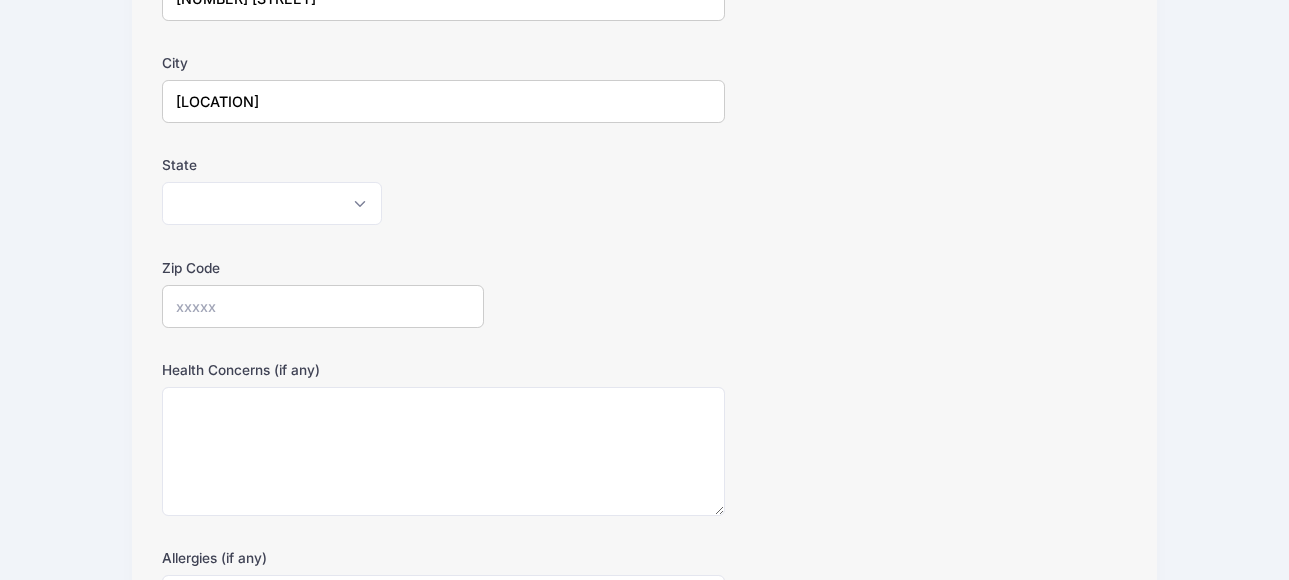 click on "Zip Code" at bounding box center [323, 306] 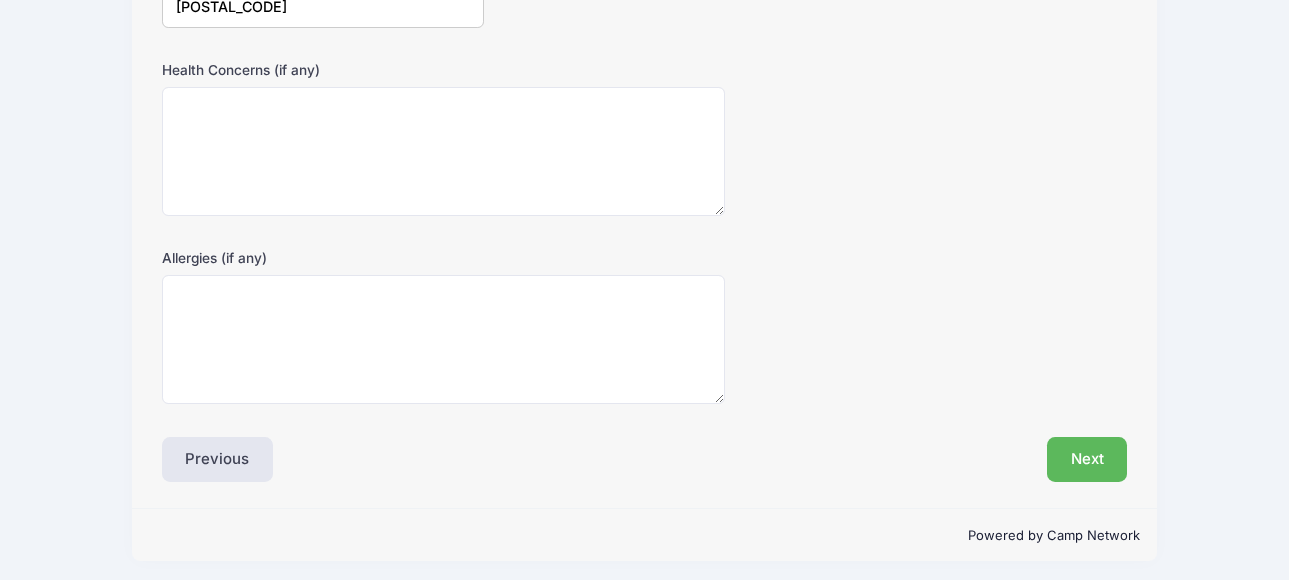 scroll, scrollTop: 1007, scrollLeft: 0, axis: vertical 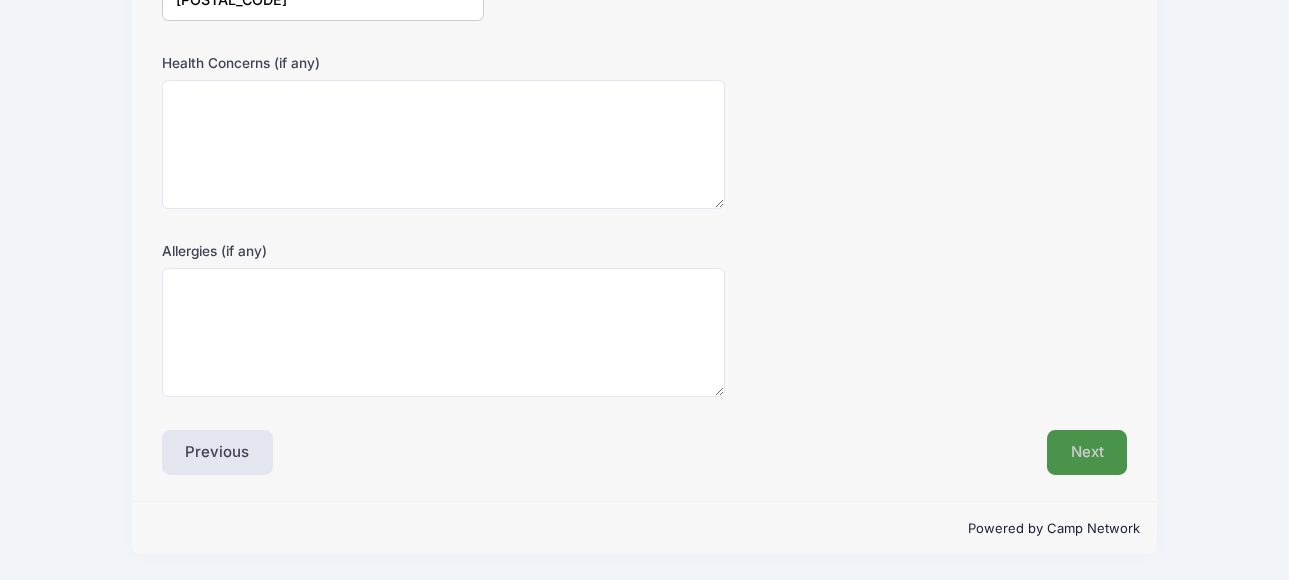 type on "[POSTAL_CODE]" 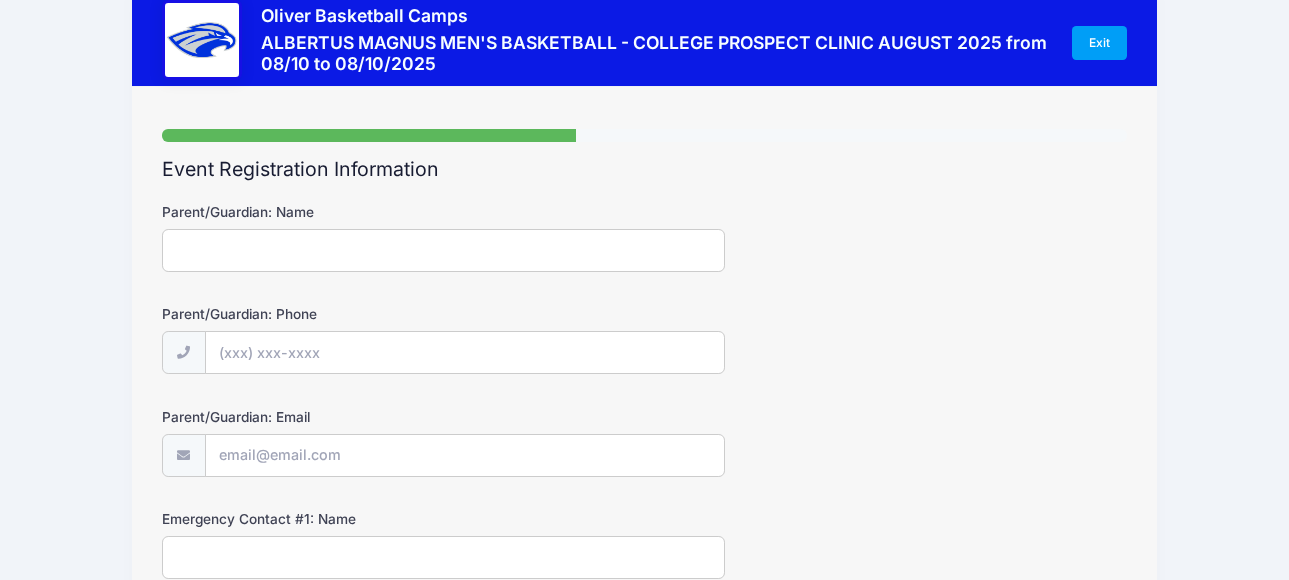 scroll, scrollTop: 0, scrollLeft: 0, axis: both 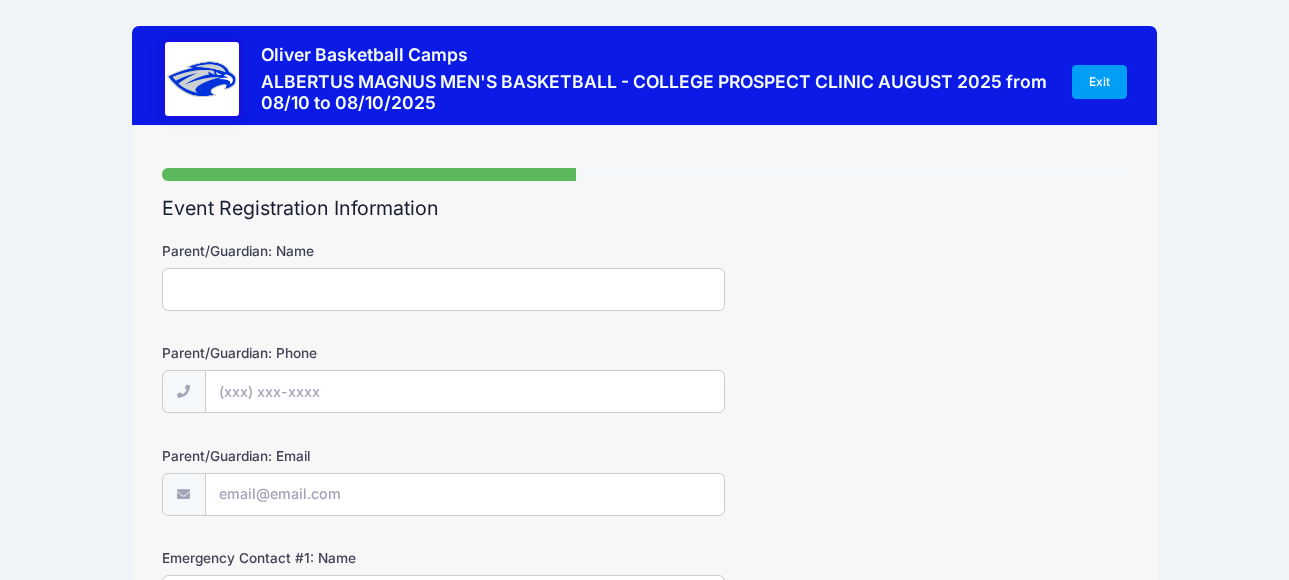 click on "Parent/Guardian: Name" at bounding box center (443, 289) 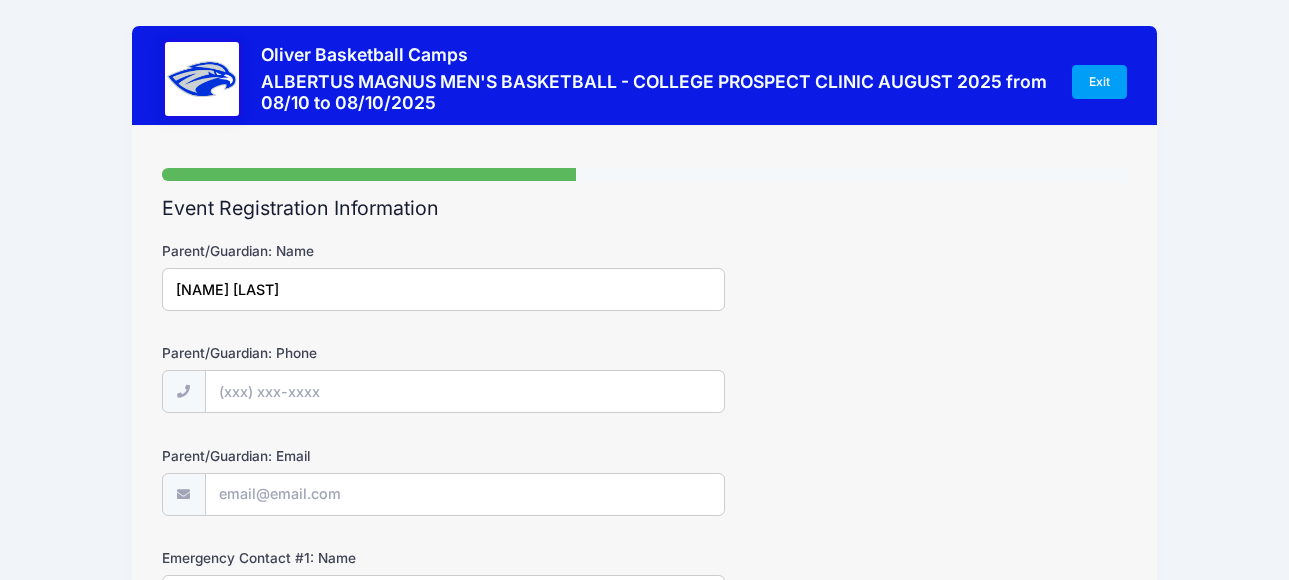 type on "[NAME] [LAST]" 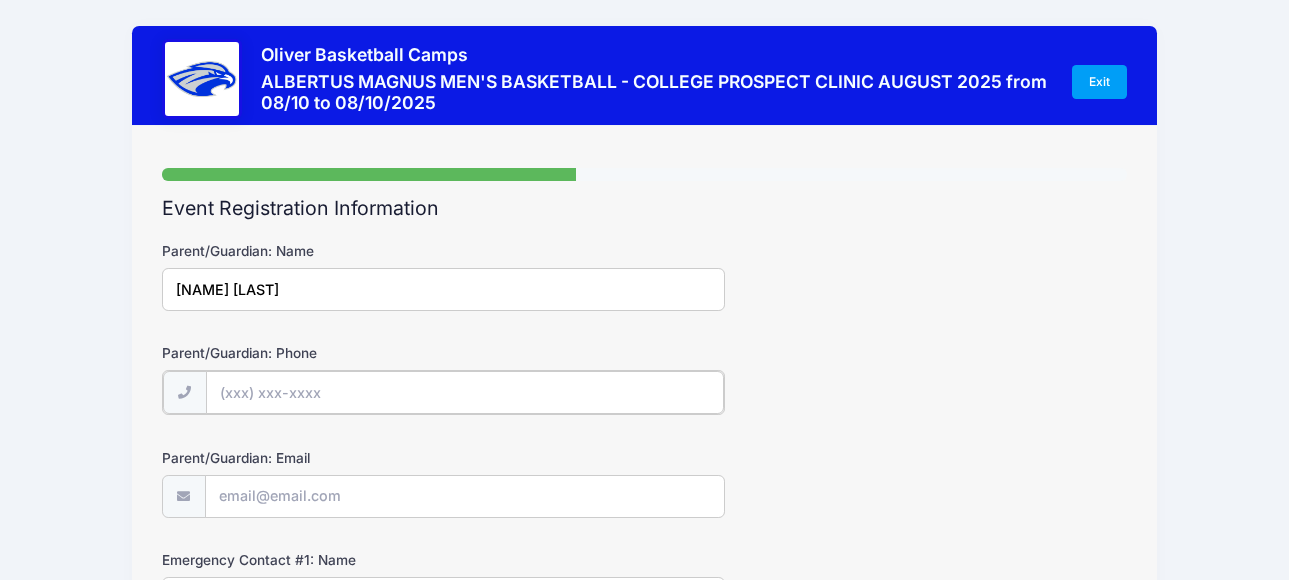 click on "Parent/Guardian: Phone" at bounding box center (465, 392) 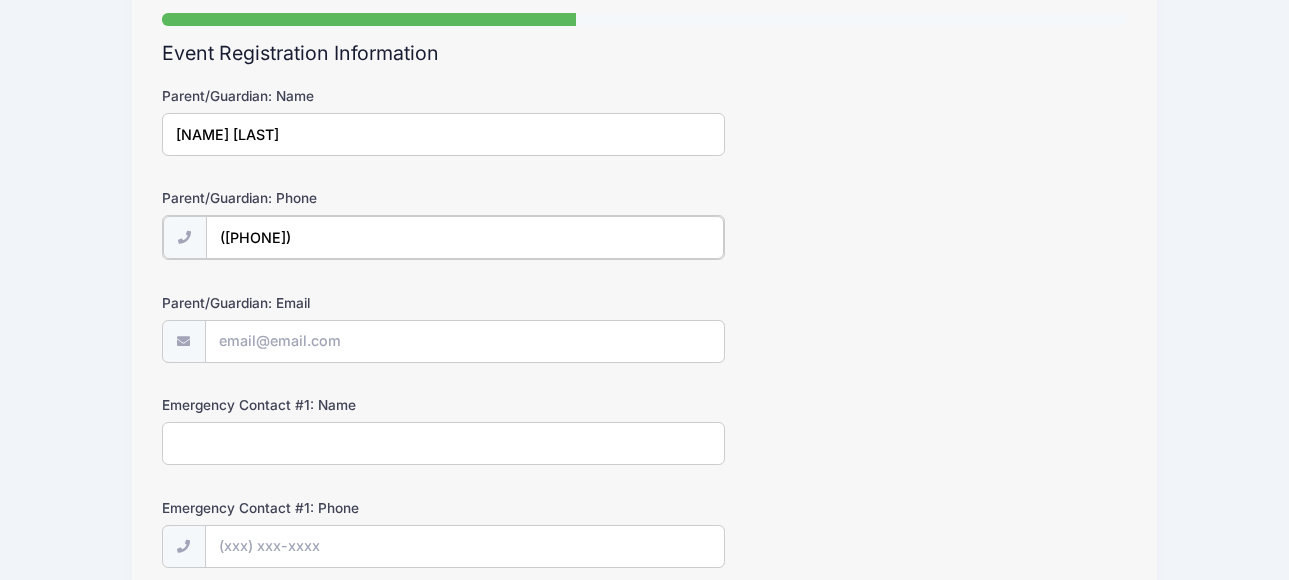 scroll, scrollTop: 200, scrollLeft: 0, axis: vertical 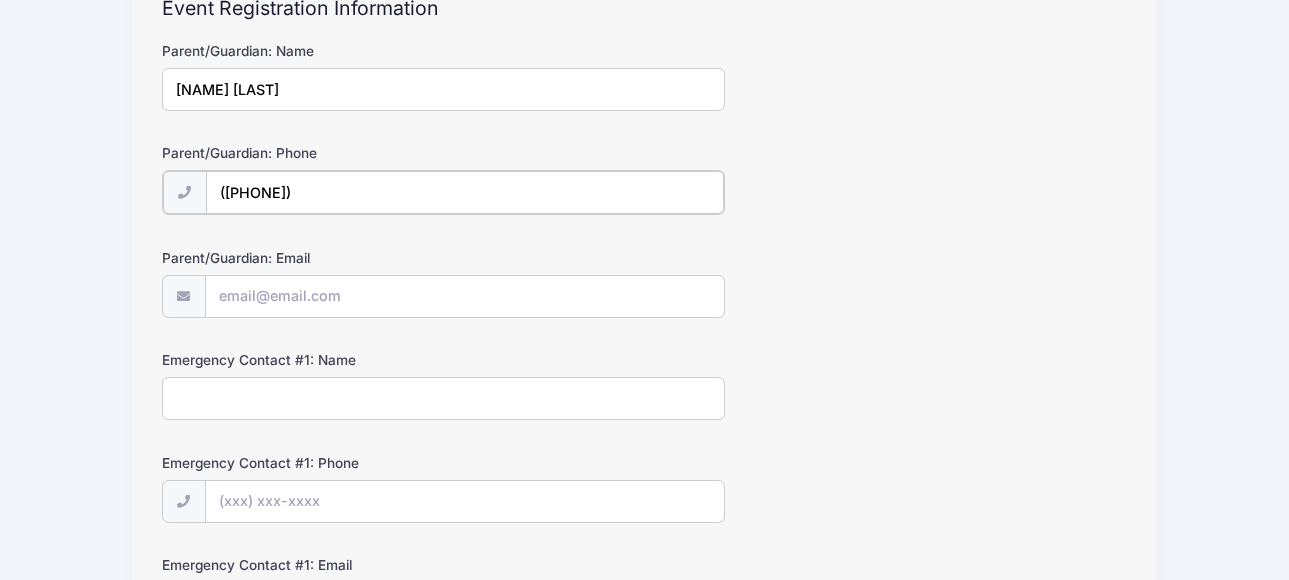 type on "([PHONE])" 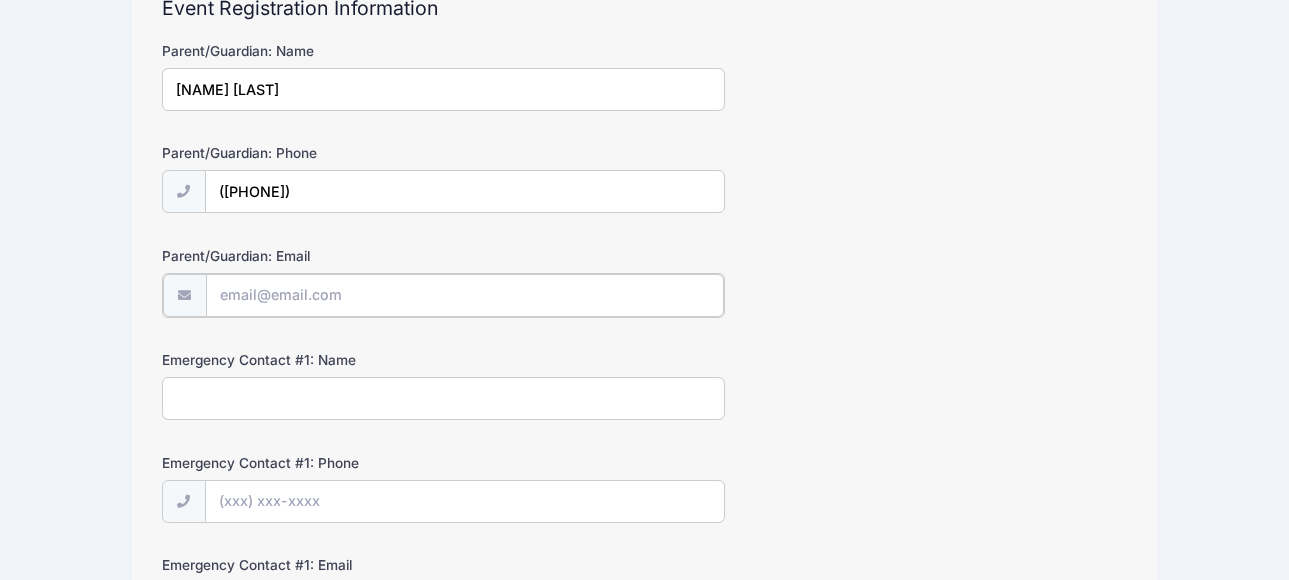 click on "Parent/Guardian: Email" at bounding box center (465, 295) 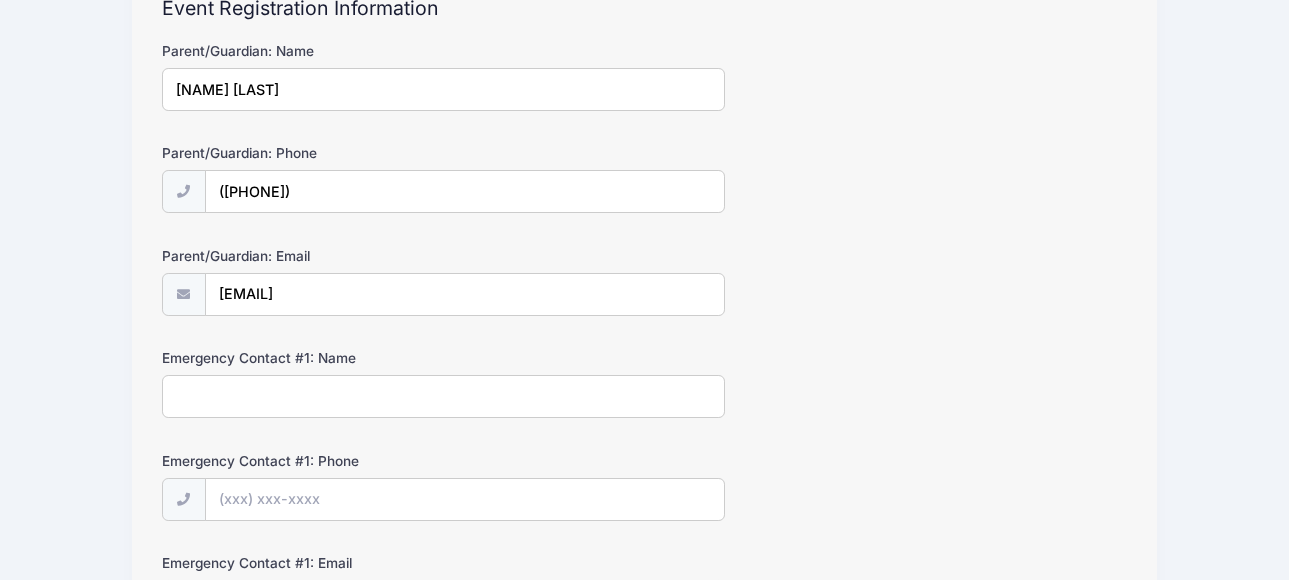 click on "Emergency Contact #1: Name" at bounding box center (443, 396) 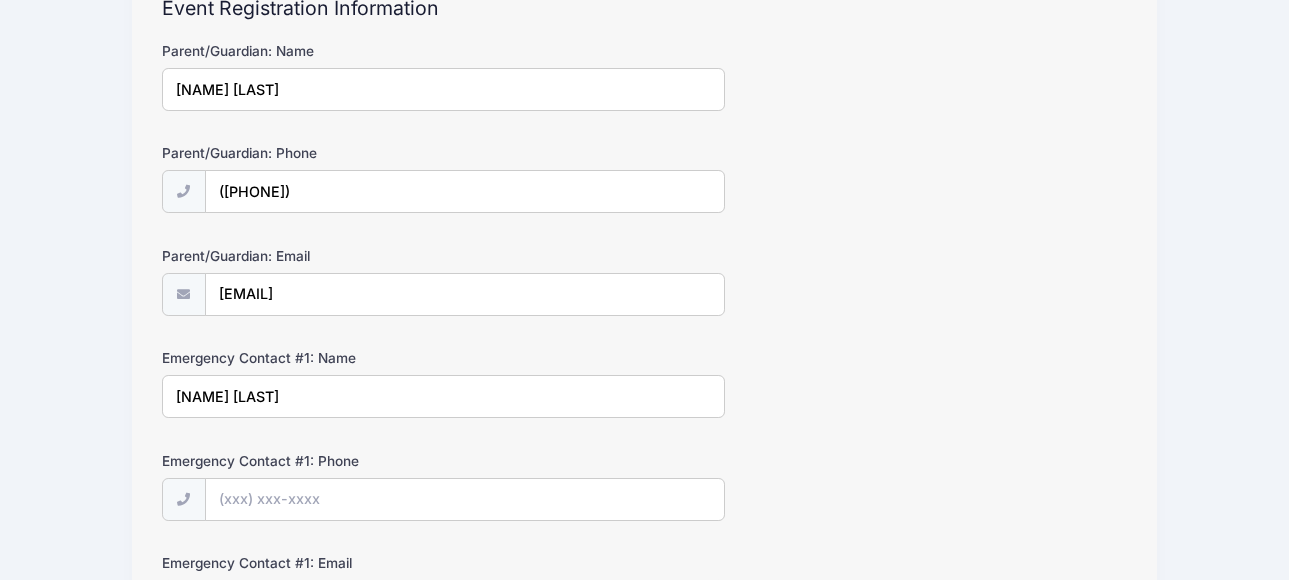 type on "[NAME] [LAST]" 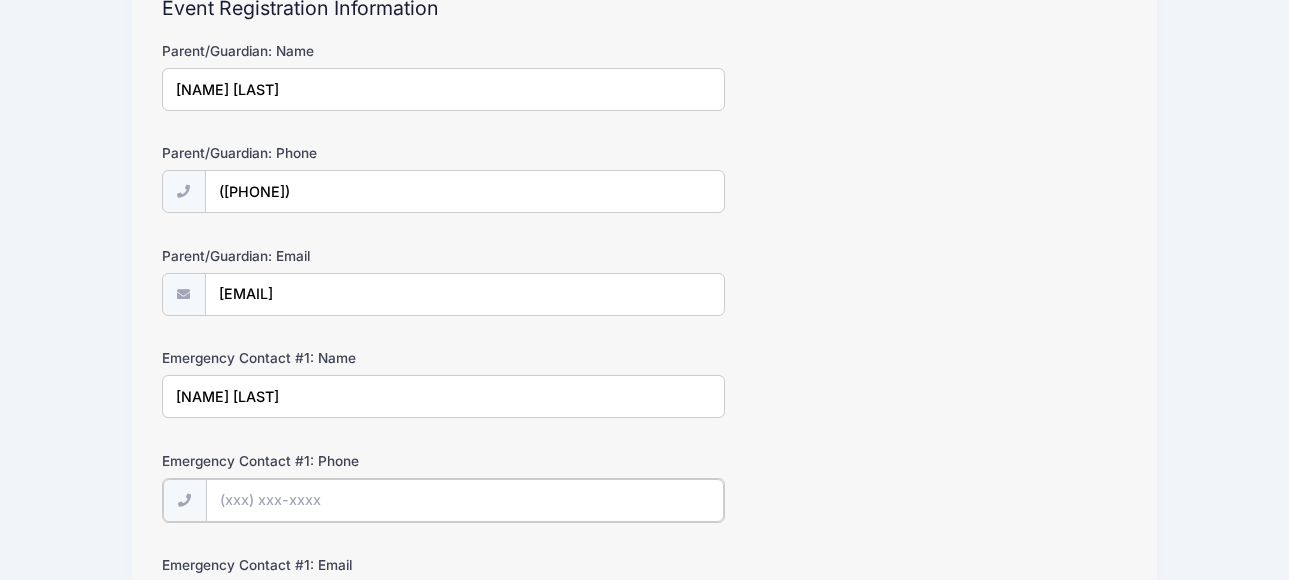 click on "Emergency Contact #1: Phone" at bounding box center (465, 500) 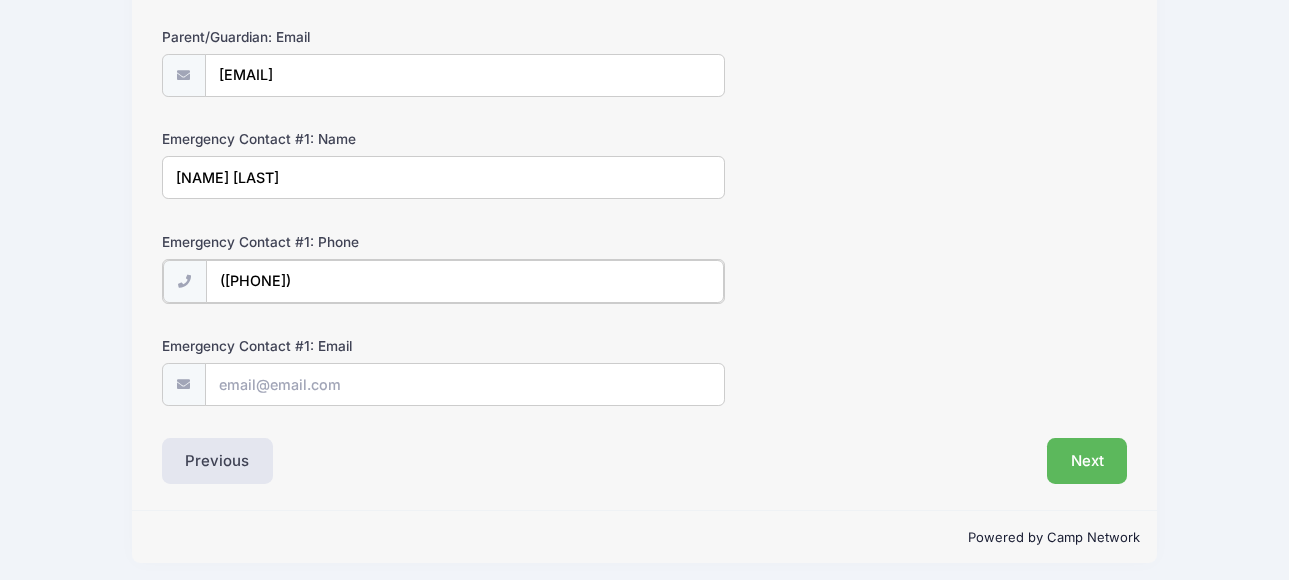 scroll, scrollTop: 428, scrollLeft: 0, axis: vertical 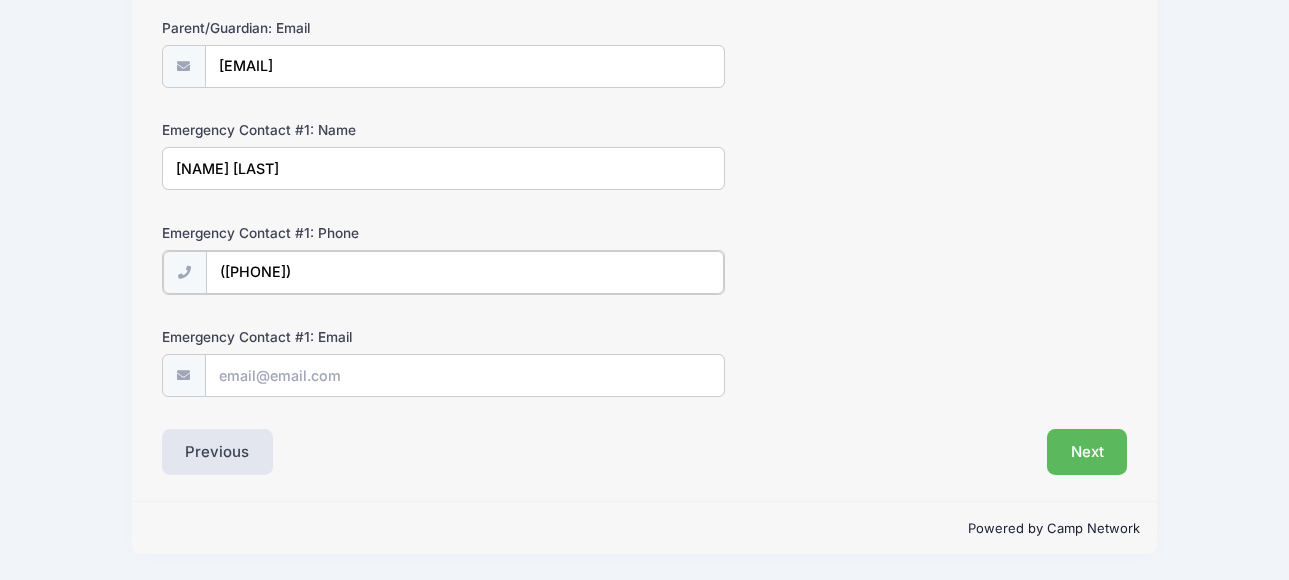 type on "([PHONE])" 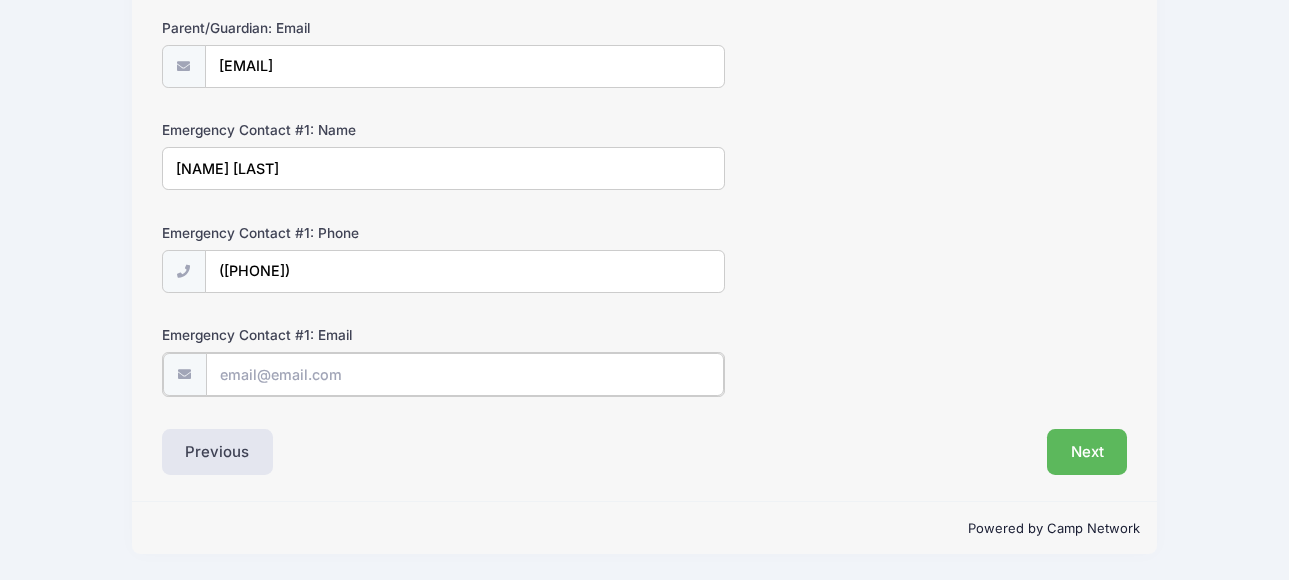 click on "Emergency Contact #1: Email" at bounding box center (465, 374) 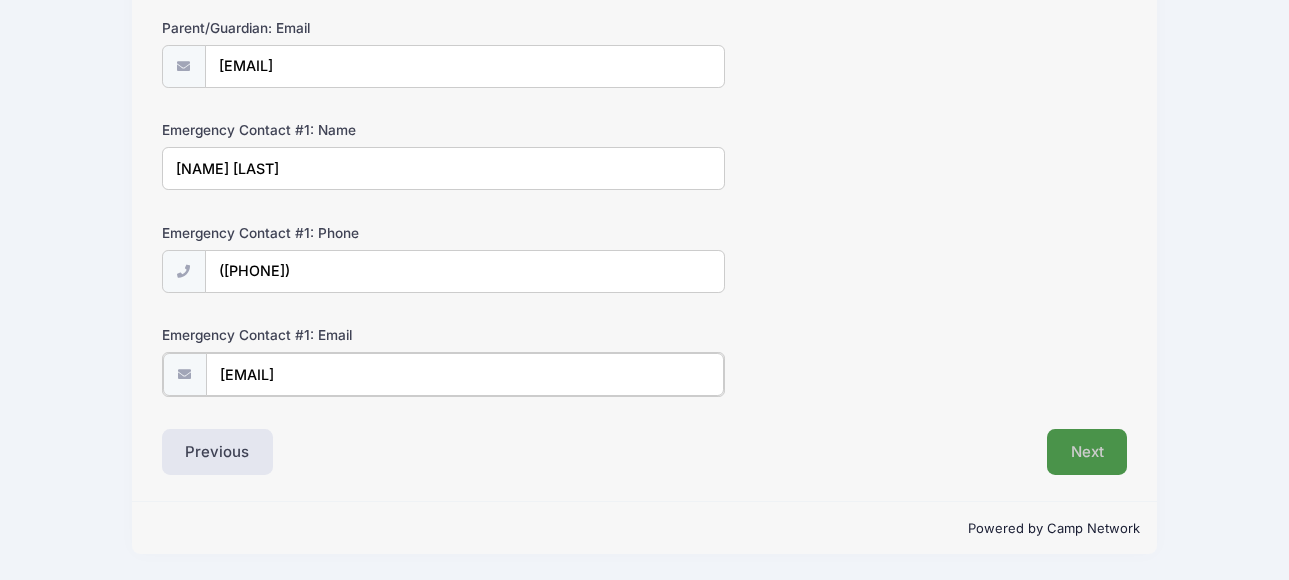 type on "[EMAIL]" 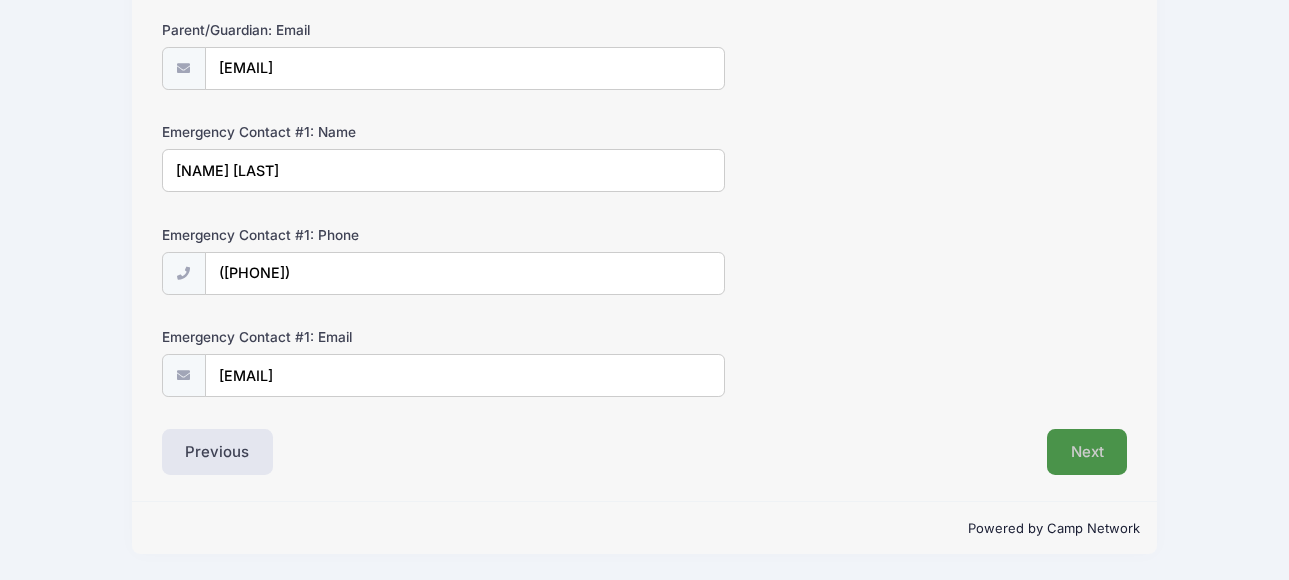 scroll, scrollTop: 426, scrollLeft: 0, axis: vertical 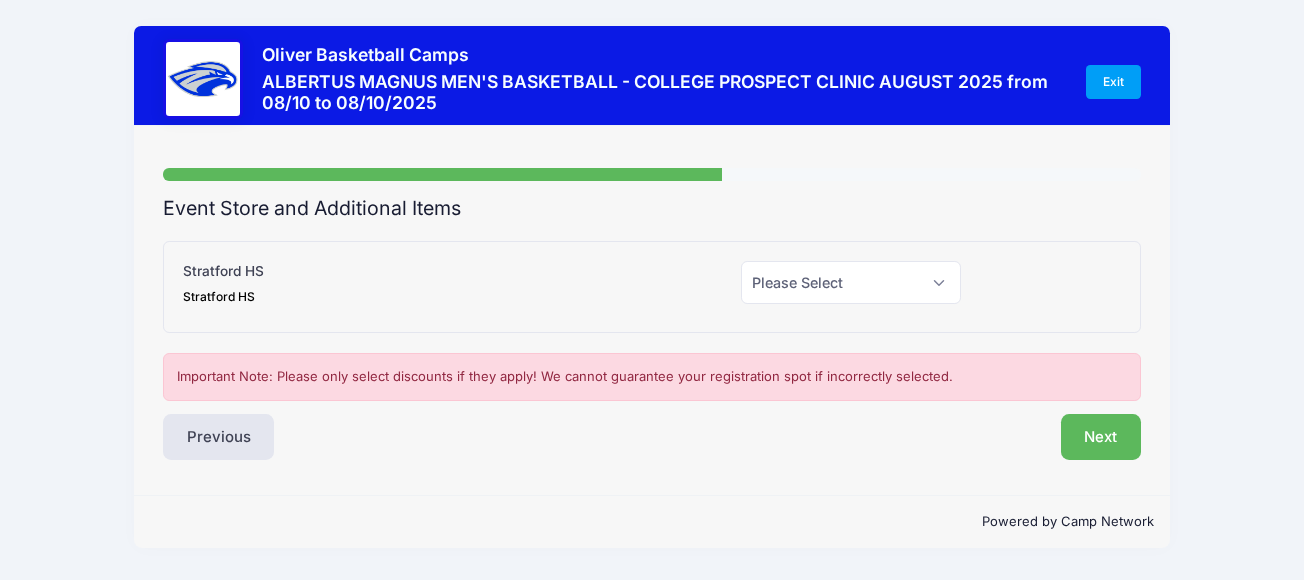 click on "[INSTITUTION] [INSTITUTION]" at bounding box center [223, 283] 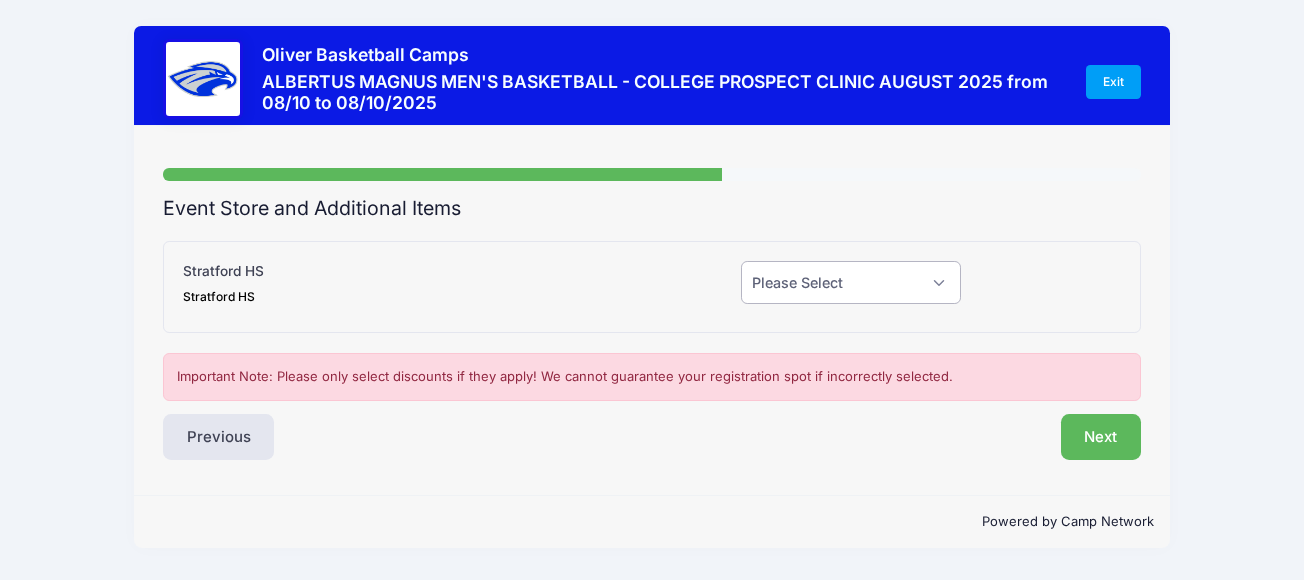 click on "Please Select Yes (-$75.00)
No" at bounding box center (851, 282) 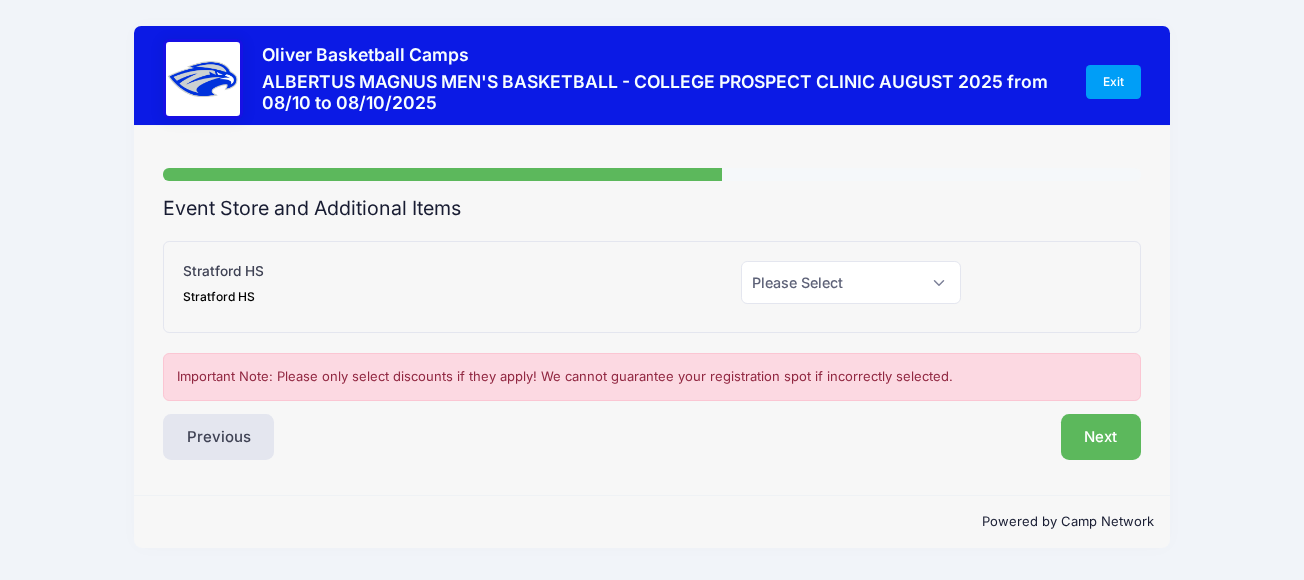 click on "Stratford HS" at bounding box center (223, 297) 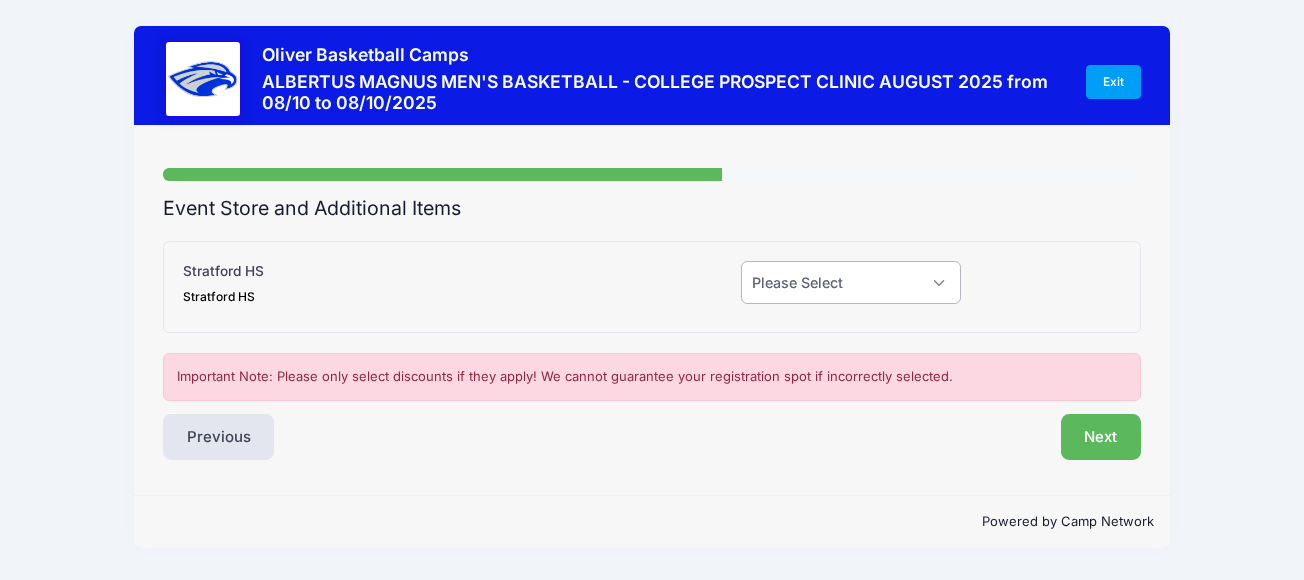 click on "Please Select Yes (-$75.00)
No" at bounding box center [851, 282] 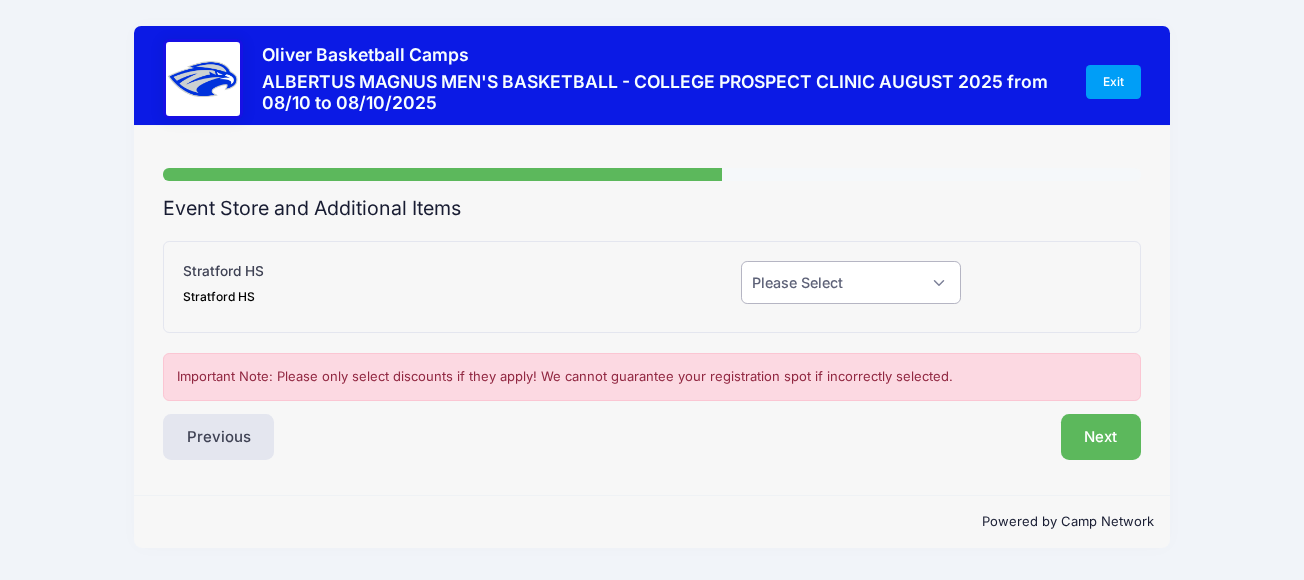 click on "Please Select Yes (-$75.00)
No" at bounding box center [851, 282] 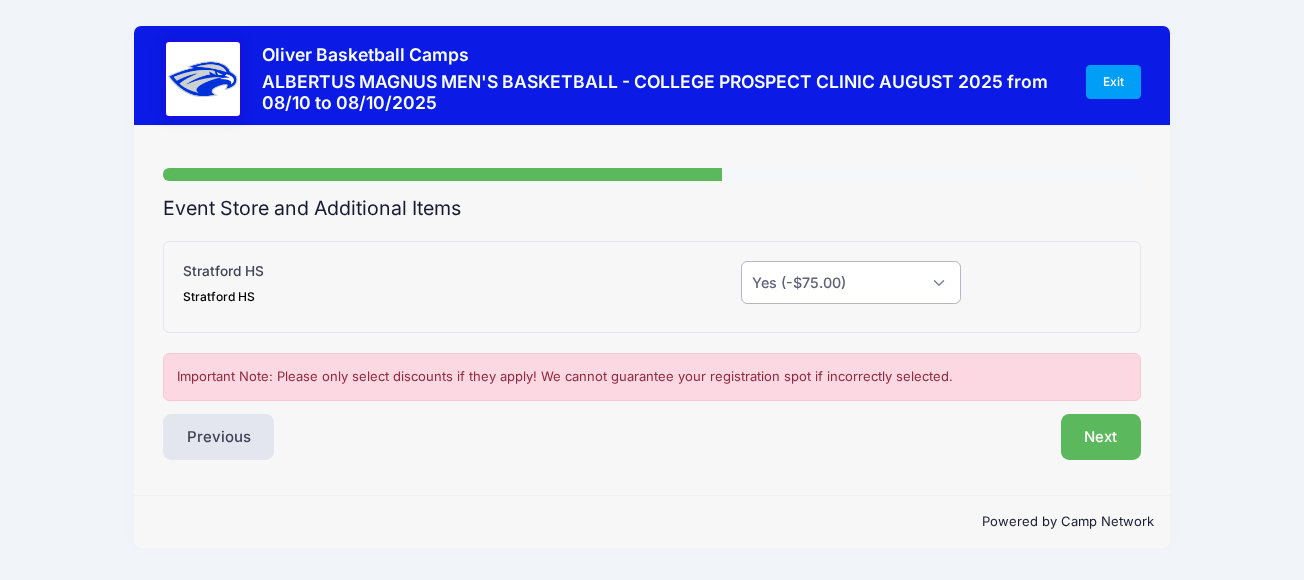 click on "Please Select Yes (-$75.00)
No" at bounding box center [851, 282] 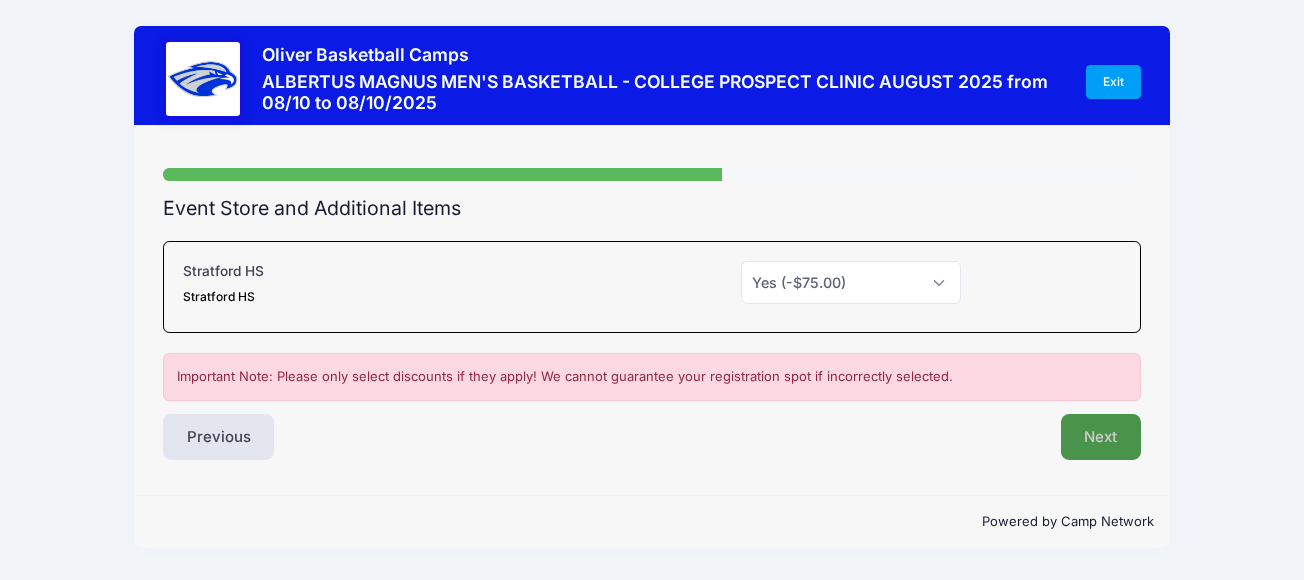 click on "Next" at bounding box center [1101, 437] 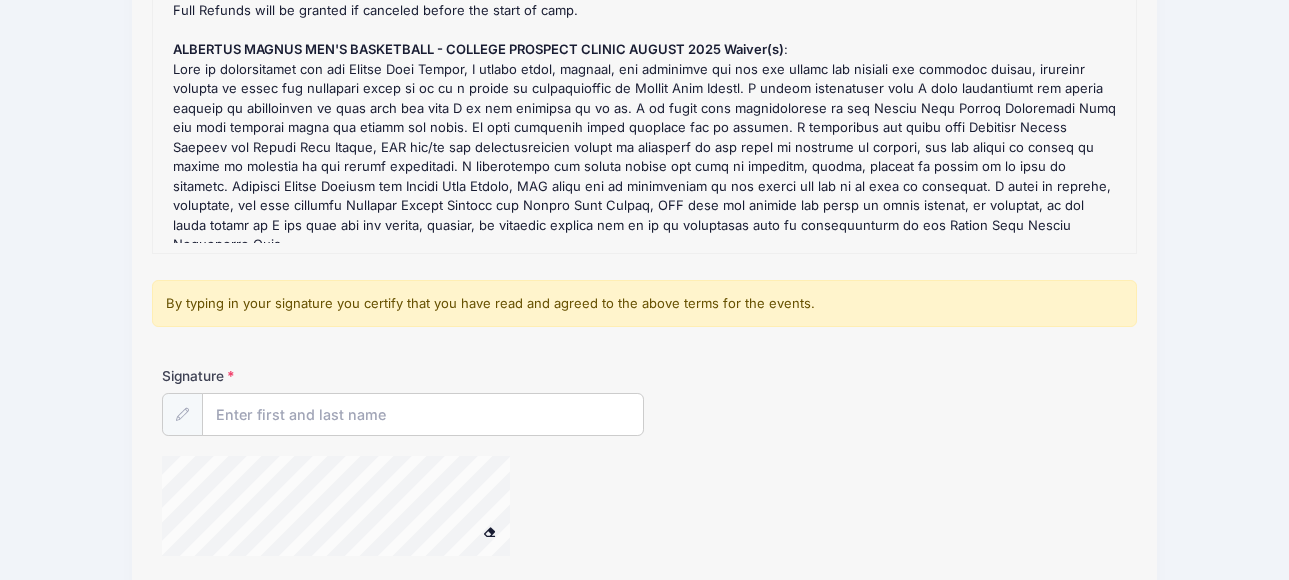 scroll, scrollTop: 300, scrollLeft: 0, axis: vertical 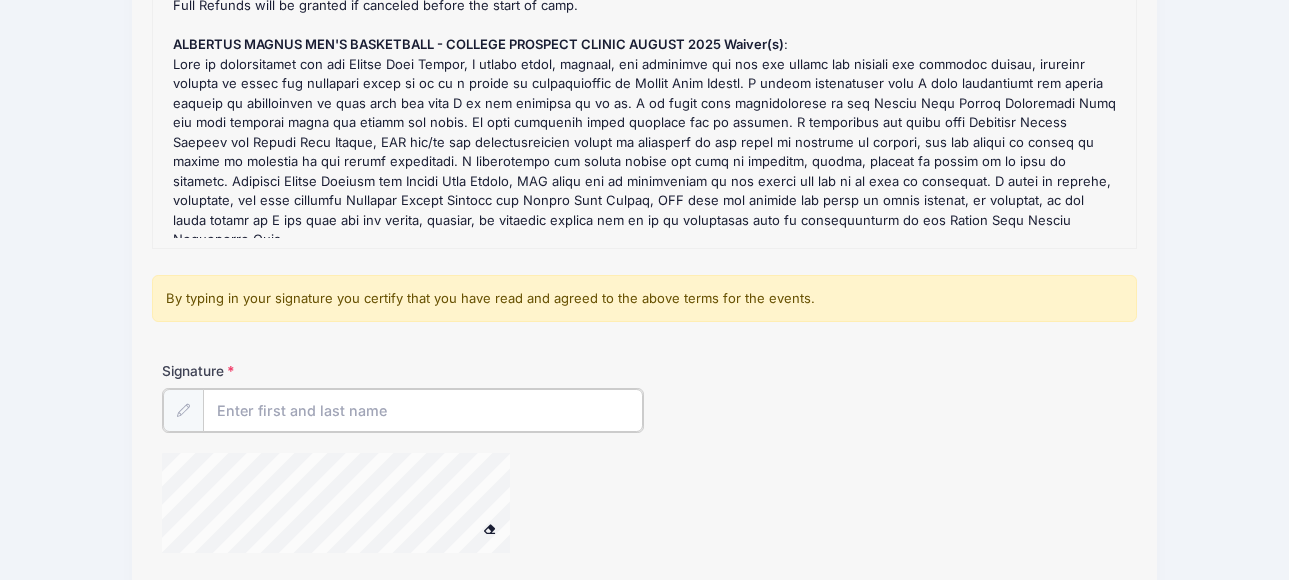 click on "Signature" at bounding box center [423, 410] 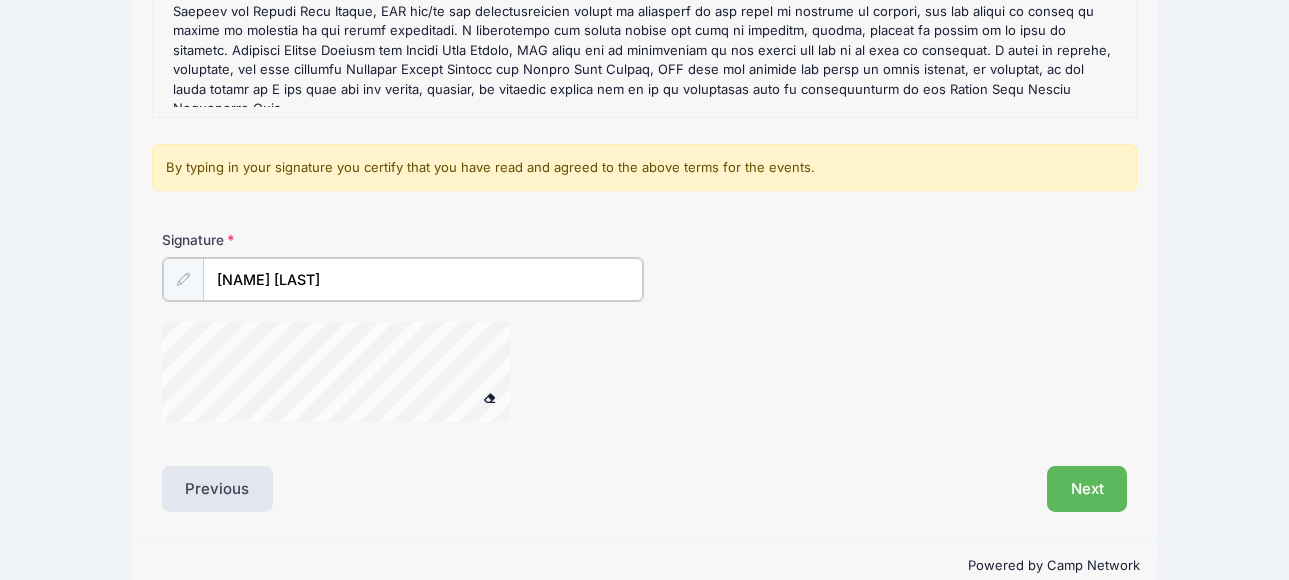 scroll, scrollTop: 461, scrollLeft: 0, axis: vertical 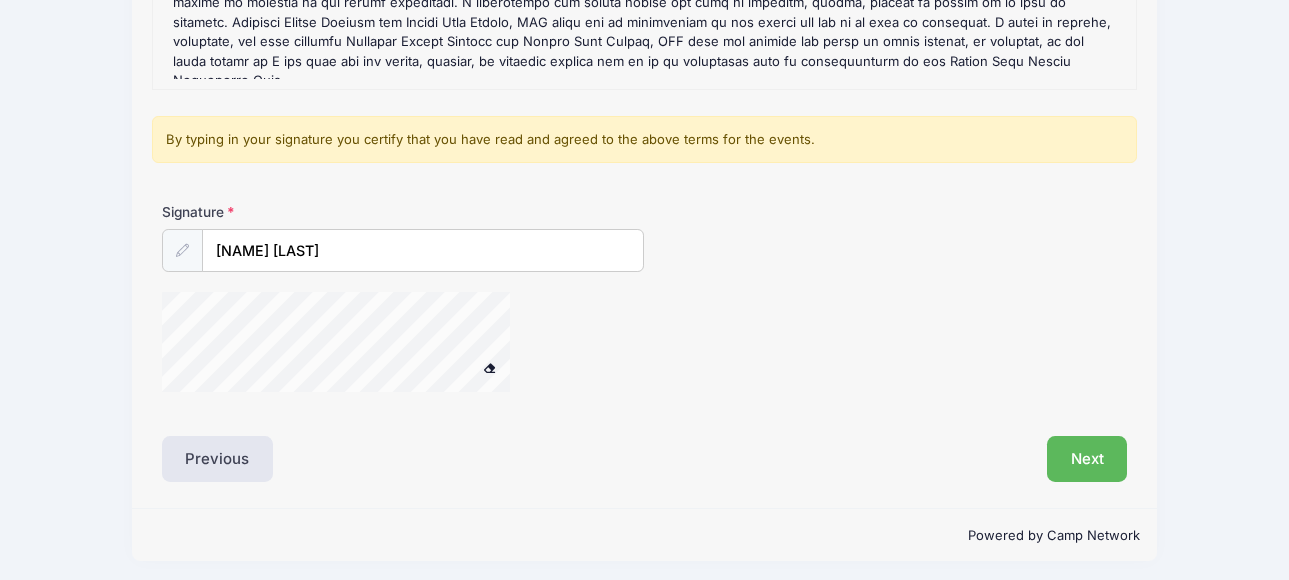 click at bounding box center [489, 367] 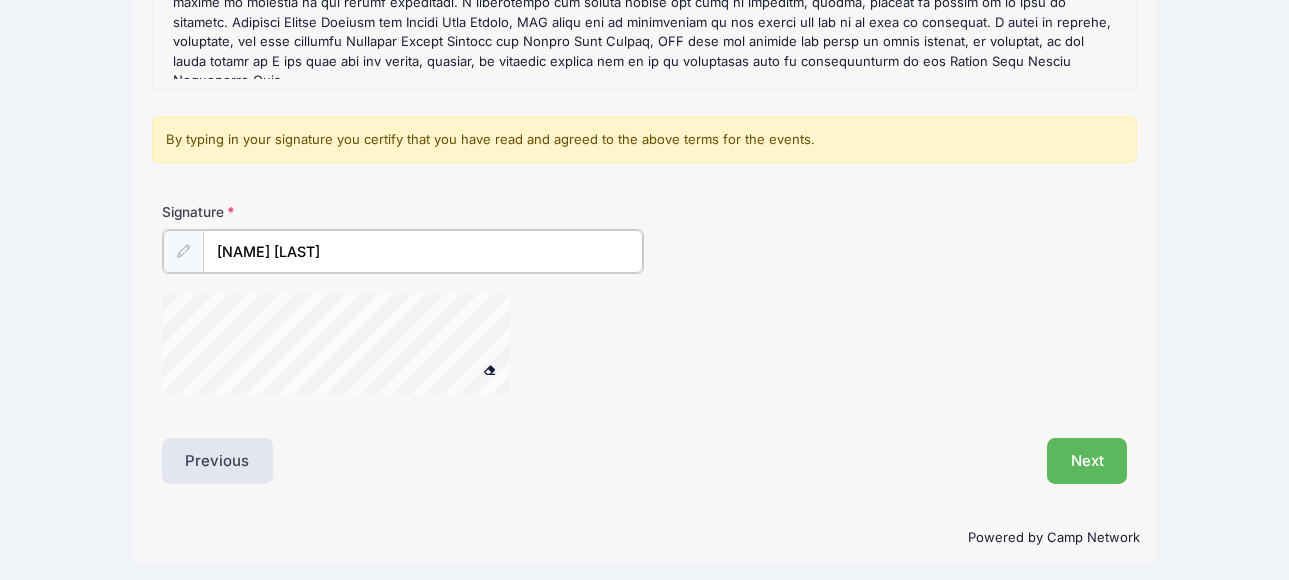 click on "[NAME] [LAST]" at bounding box center [423, 251] 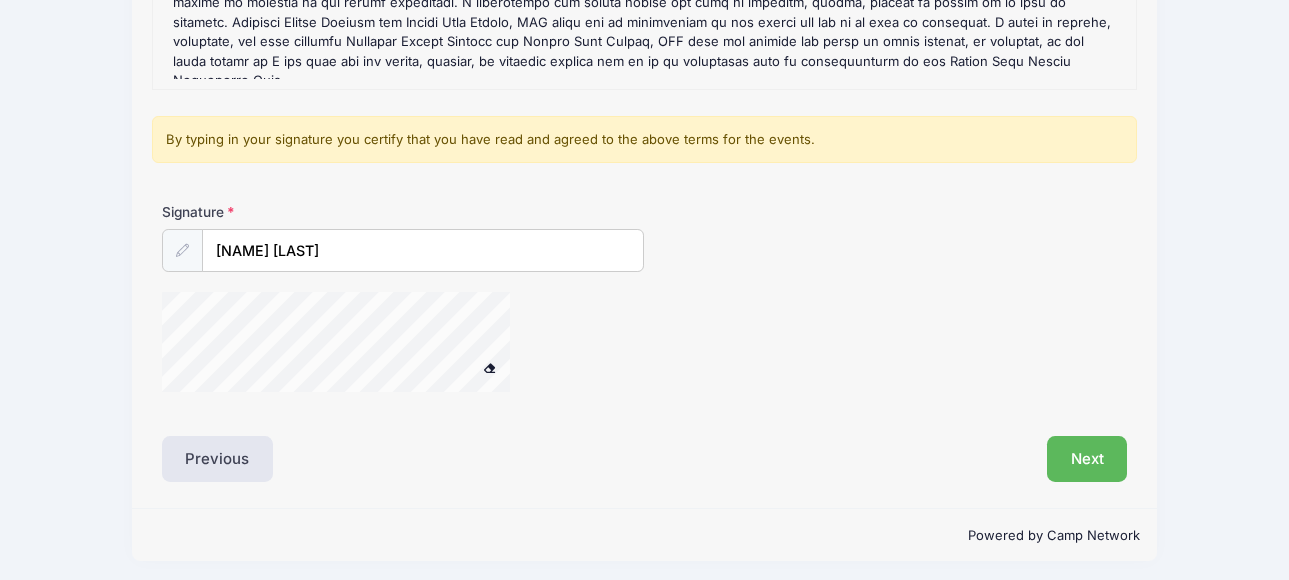 click at bounding box center (484, 345) 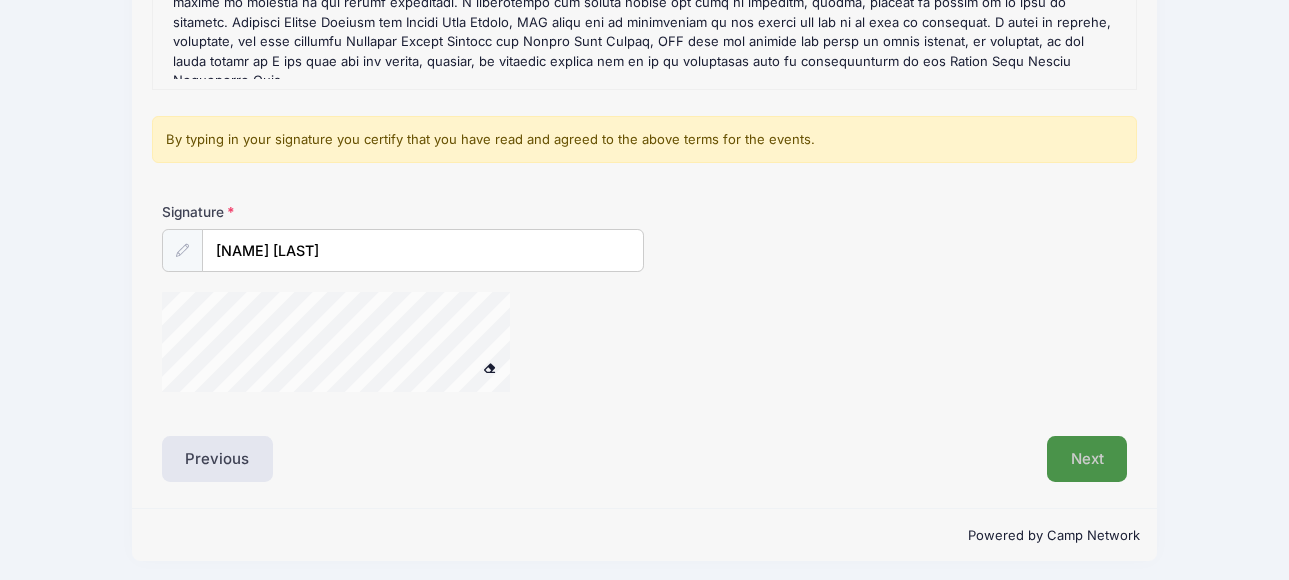 click on "Next" at bounding box center [1087, 459] 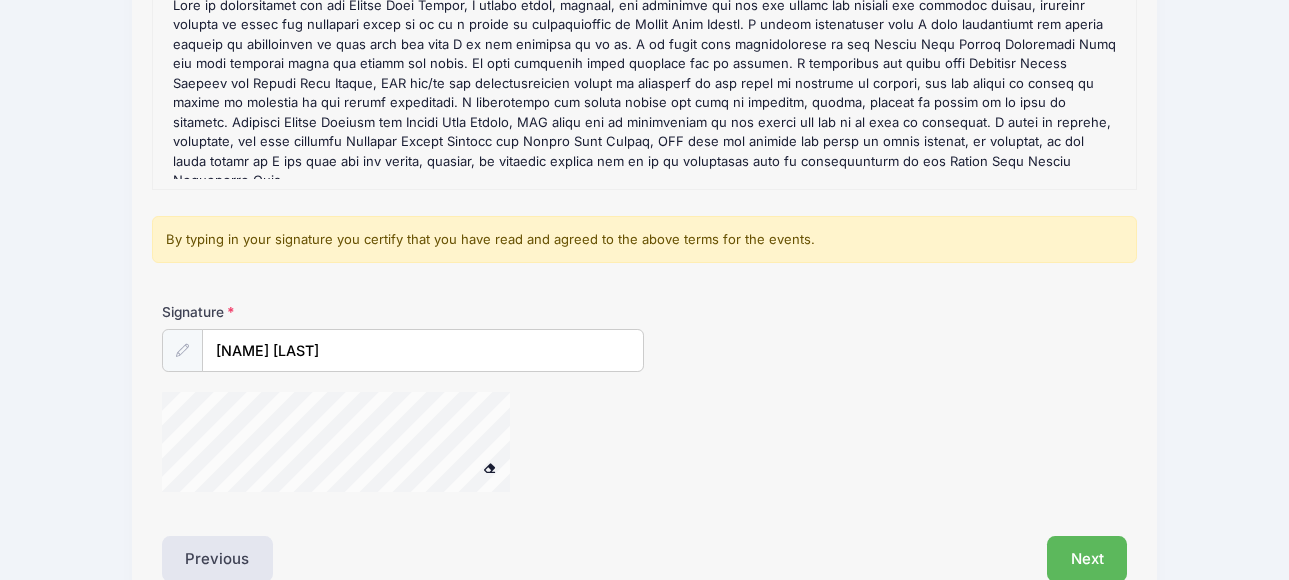scroll, scrollTop: 459, scrollLeft: 0, axis: vertical 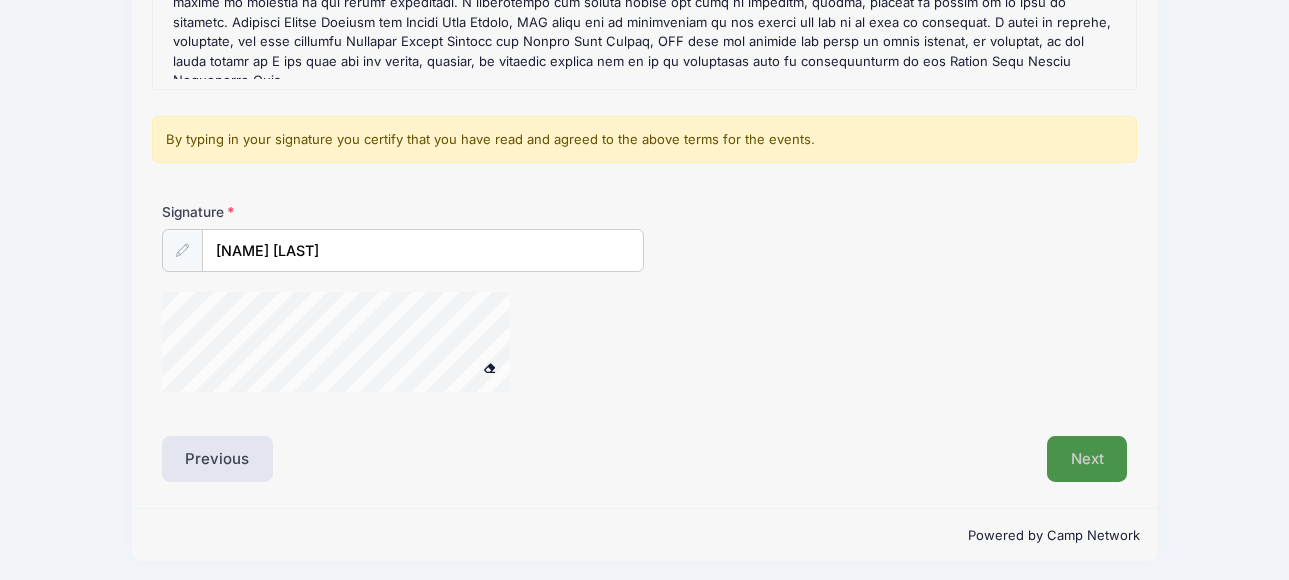 click on "Next" at bounding box center (1087, 459) 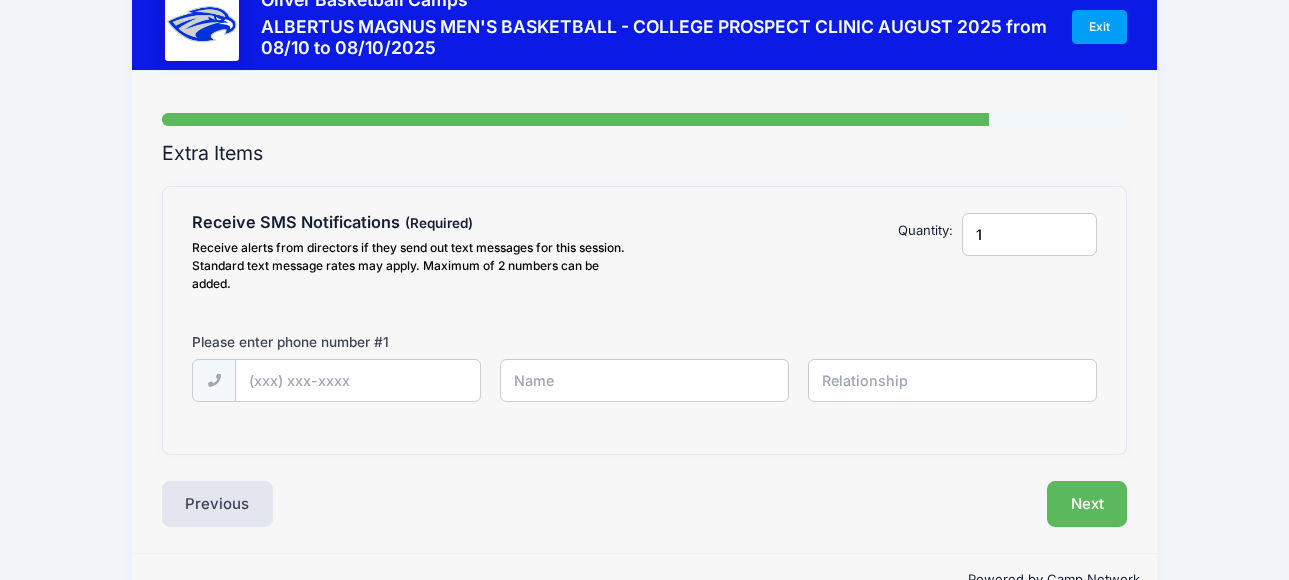 scroll, scrollTop: 107, scrollLeft: 0, axis: vertical 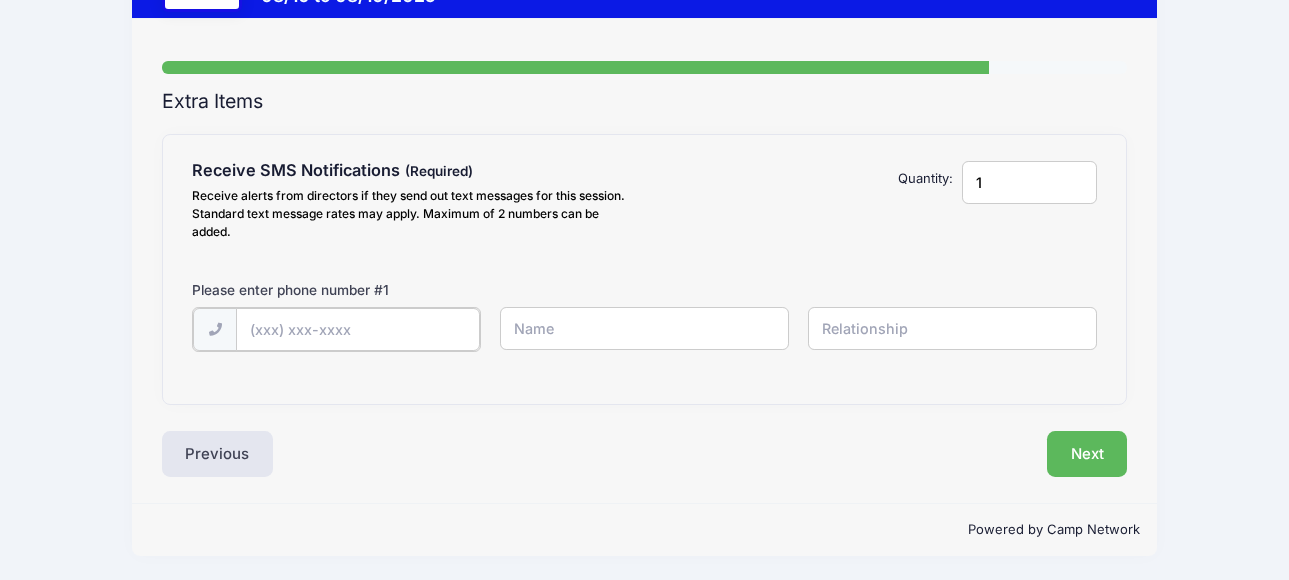click at bounding box center [0, 0] 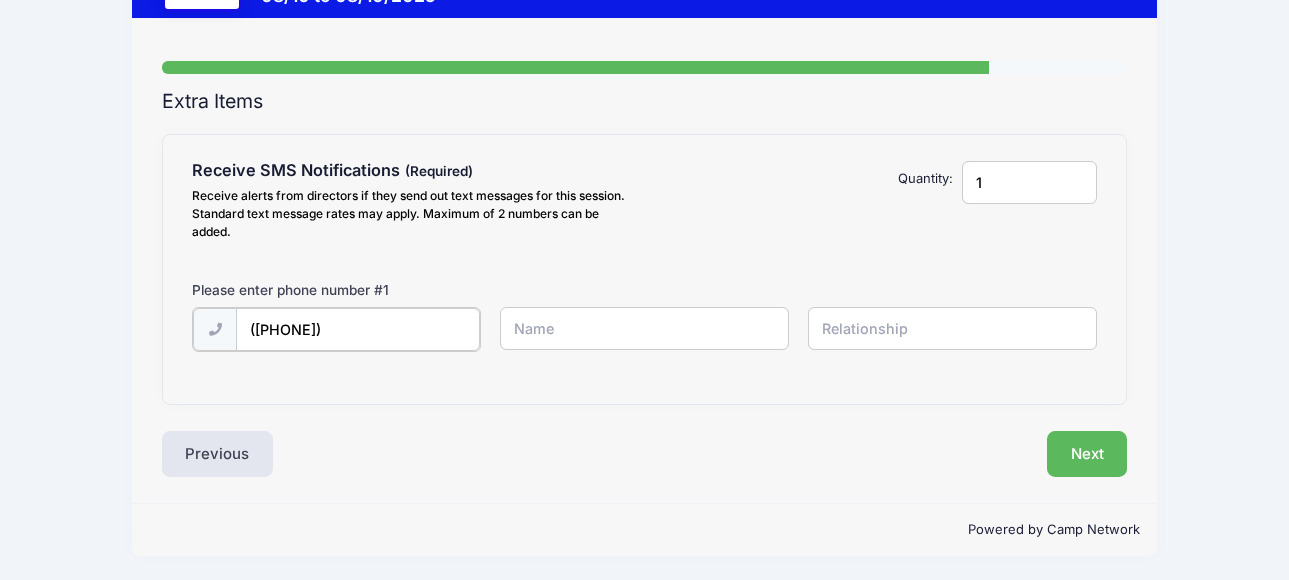 type on "([PHONE])" 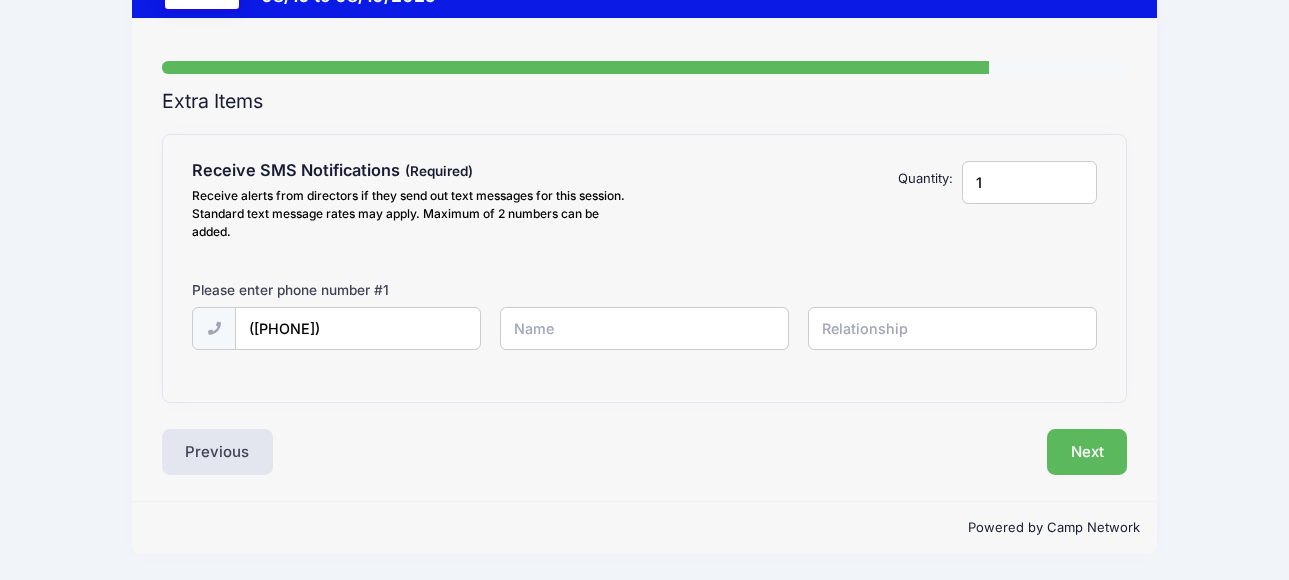 click at bounding box center [0, 0] 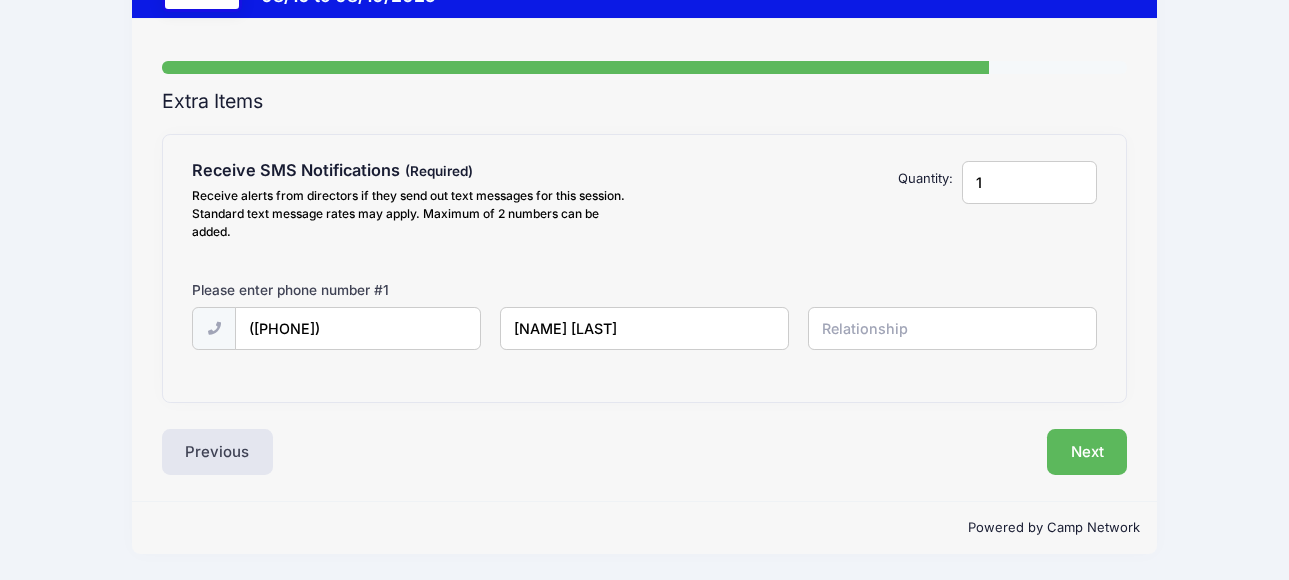 type on "[NAME] [LAST]" 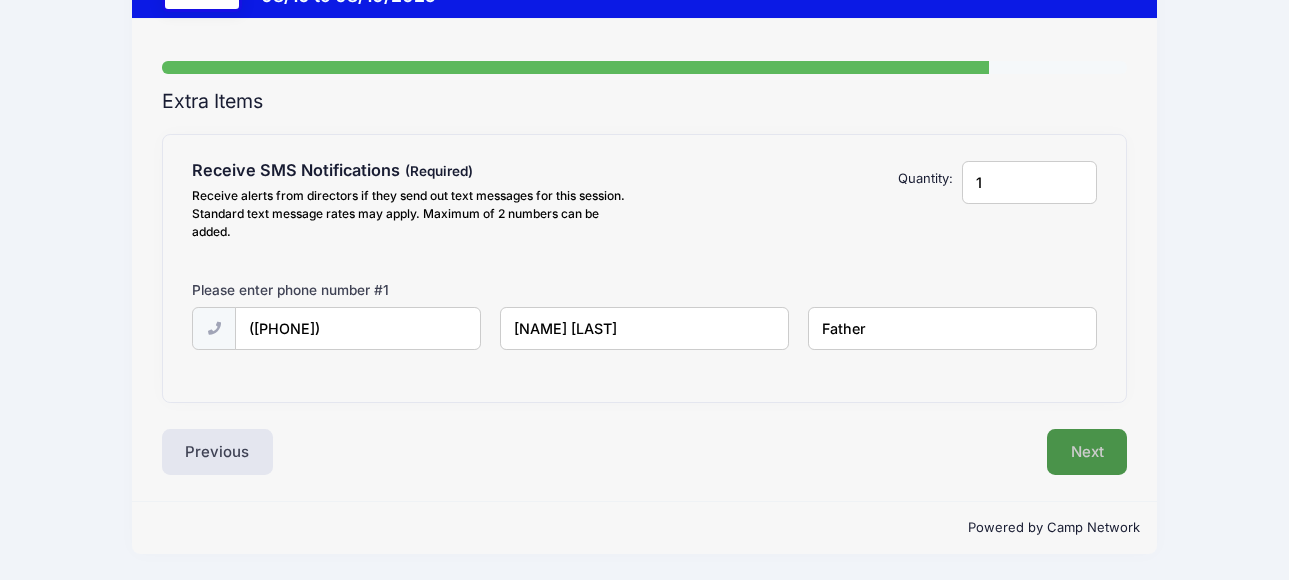 type on "Father" 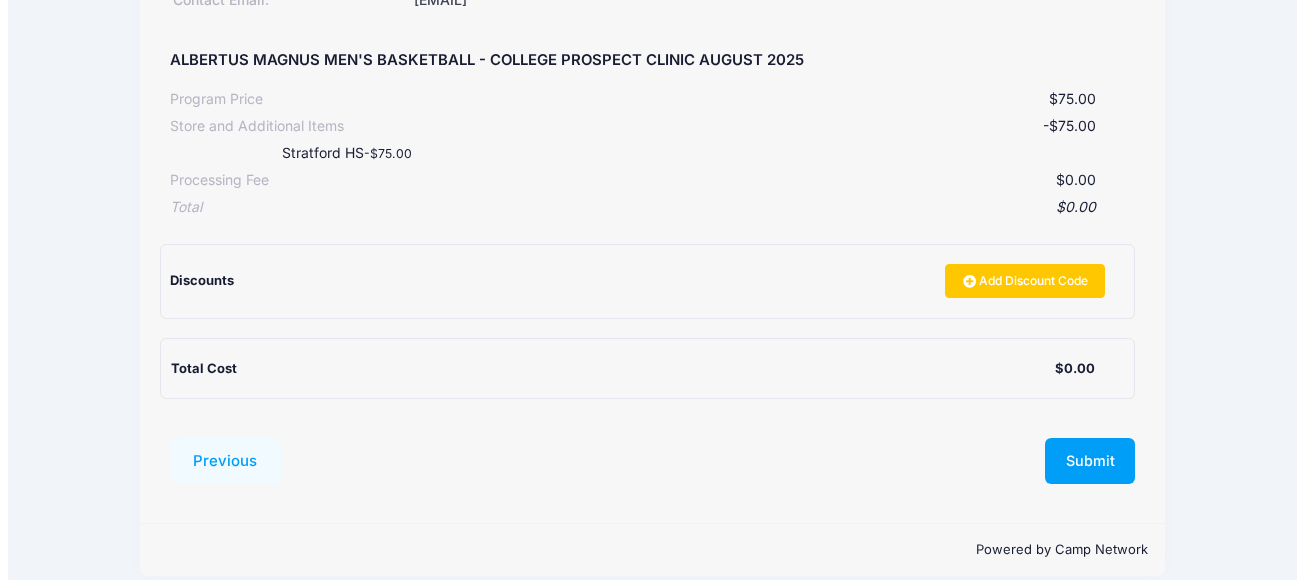 scroll, scrollTop: 364, scrollLeft: 0, axis: vertical 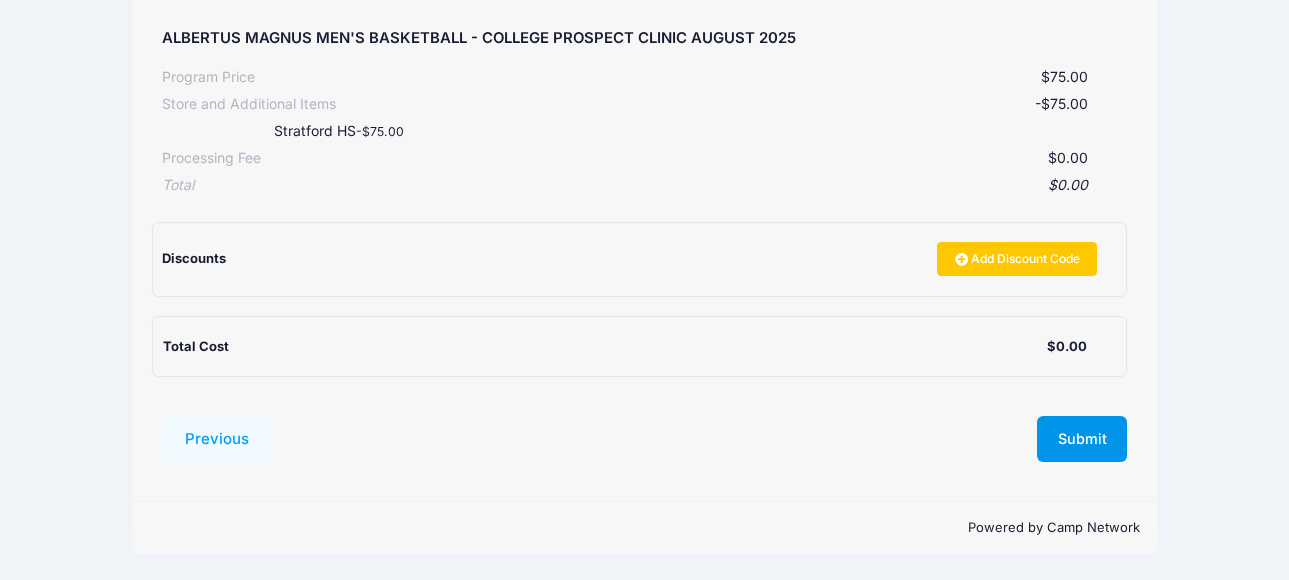 click on "Submit" at bounding box center [1082, 439] 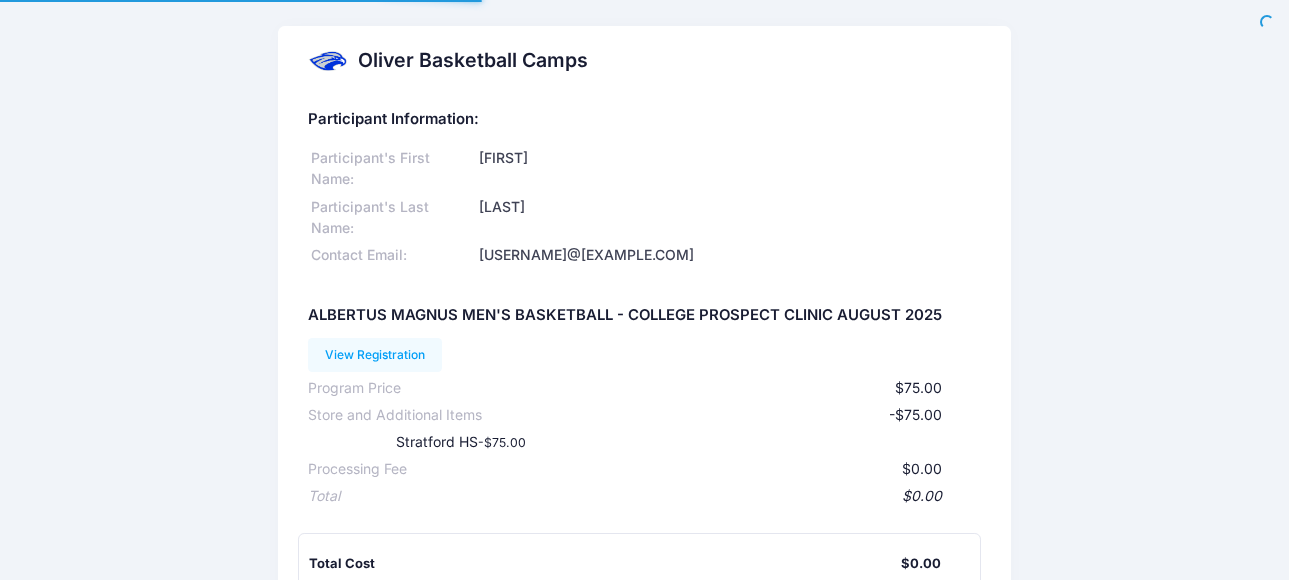 scroll, scrollTop: 0, scrollLeft: 0, axis: both 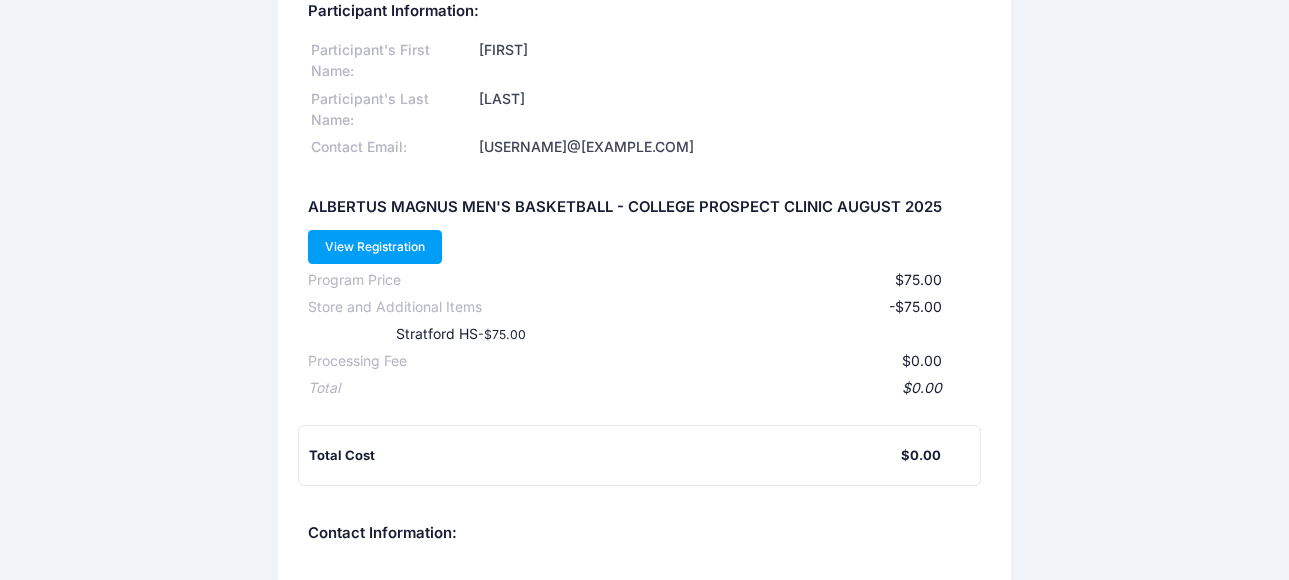 click on "View Registration" at bounding box center [375, 247] 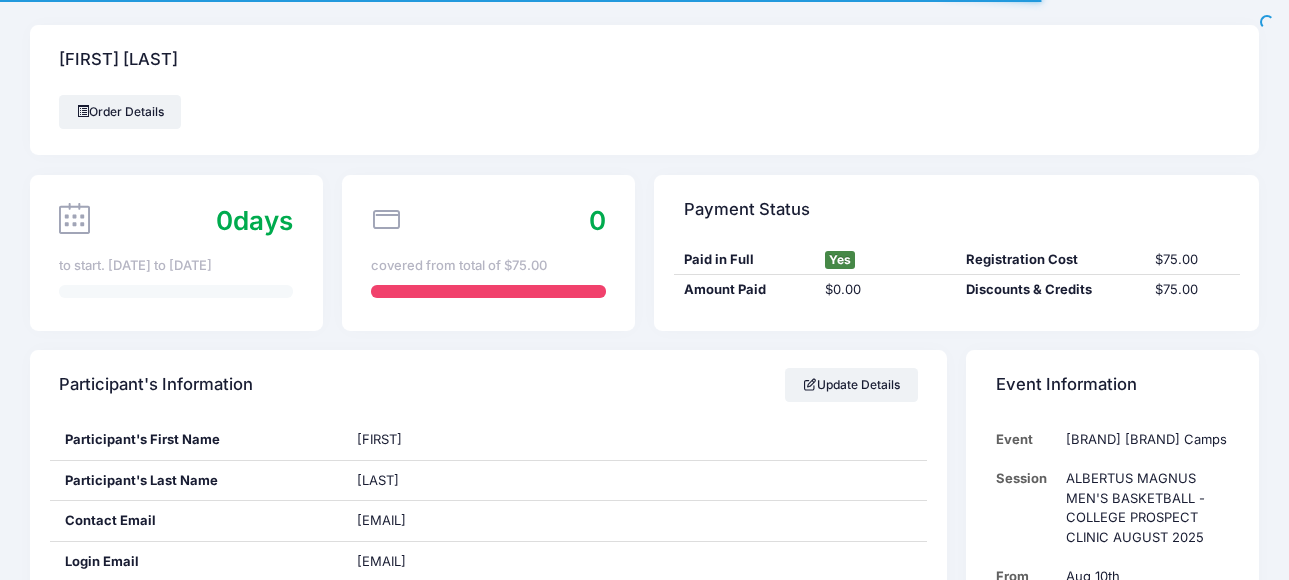 scroll, scrollTop: 0, scrollLeft: 0, axis: both 